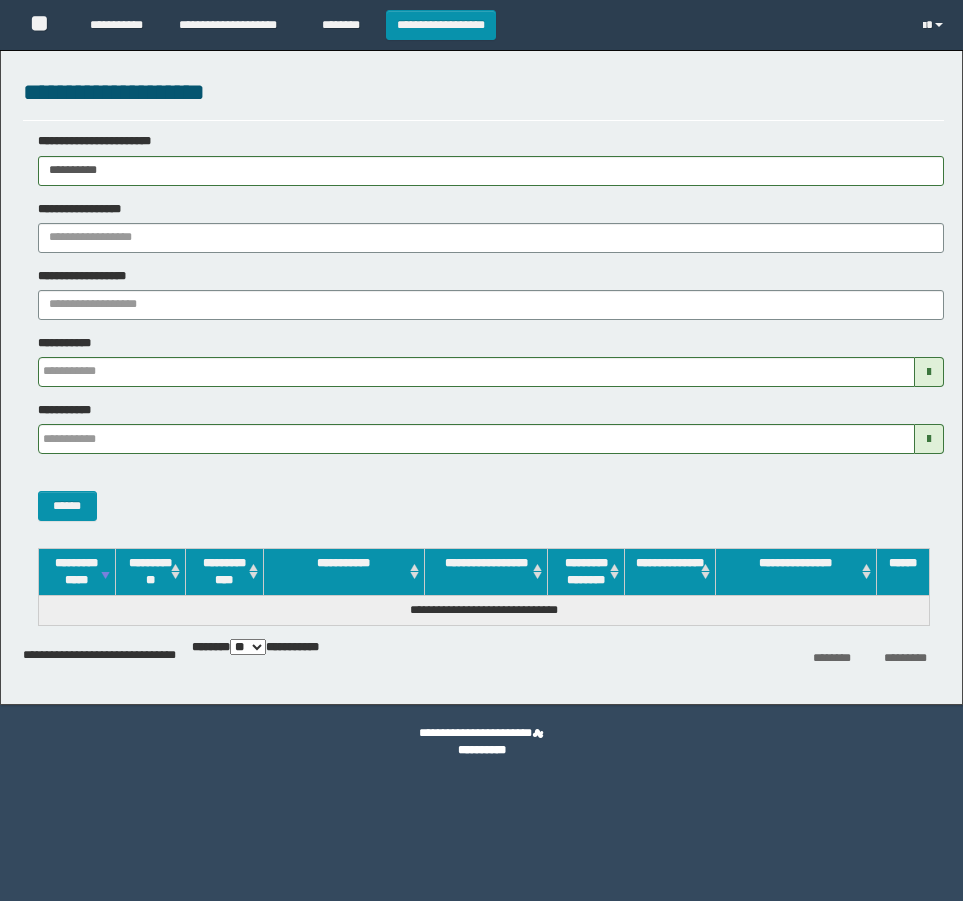scroll, scrollTop: 0, scrollLeft: 0, axis: both 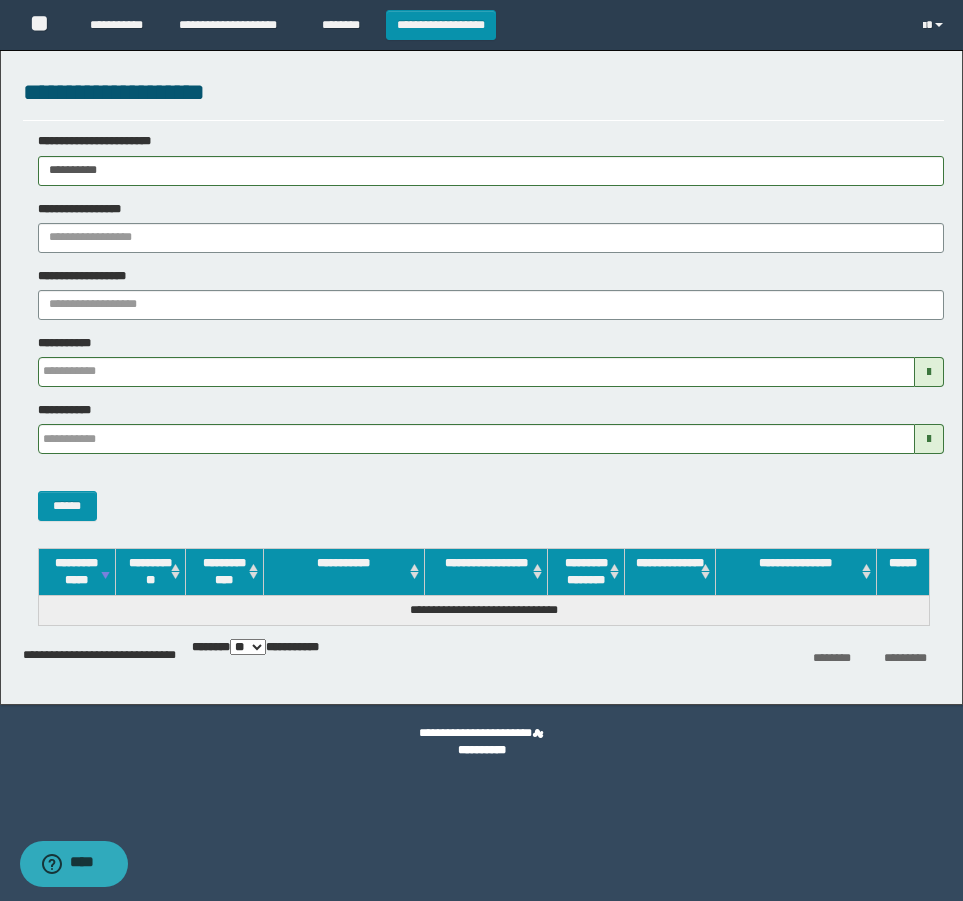 type 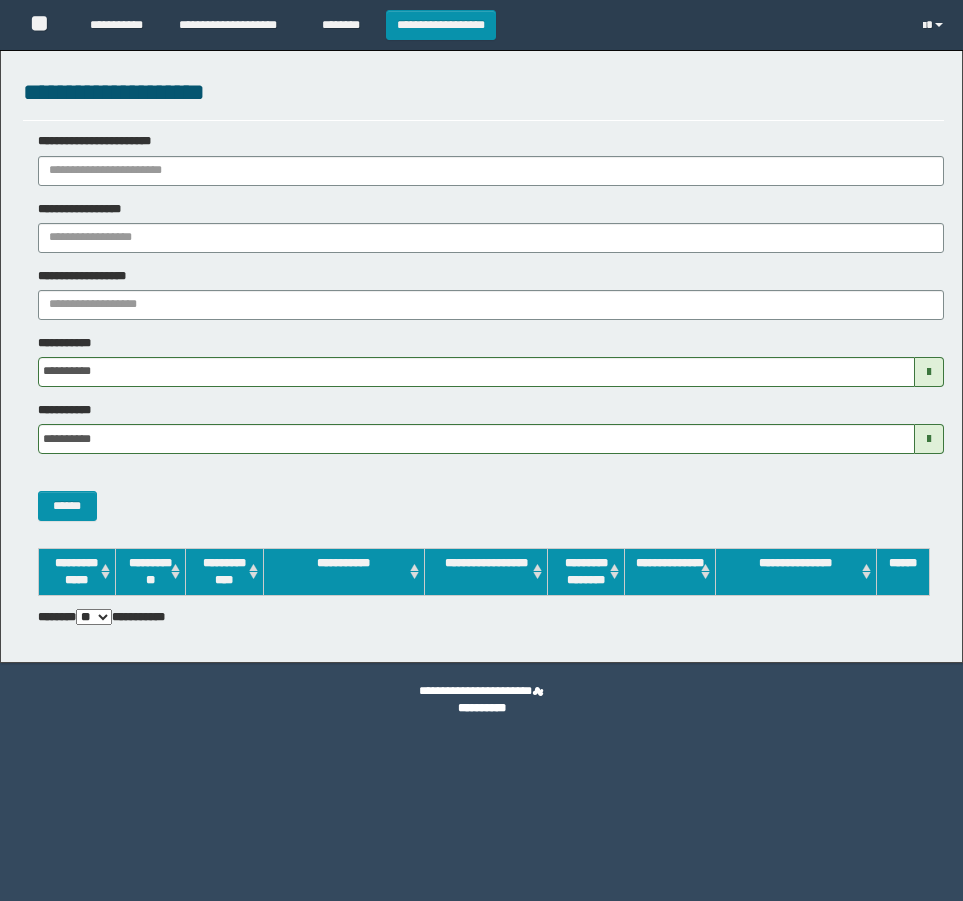 scroll, scrollTop: 0, scrollLeft: 0, axis: both 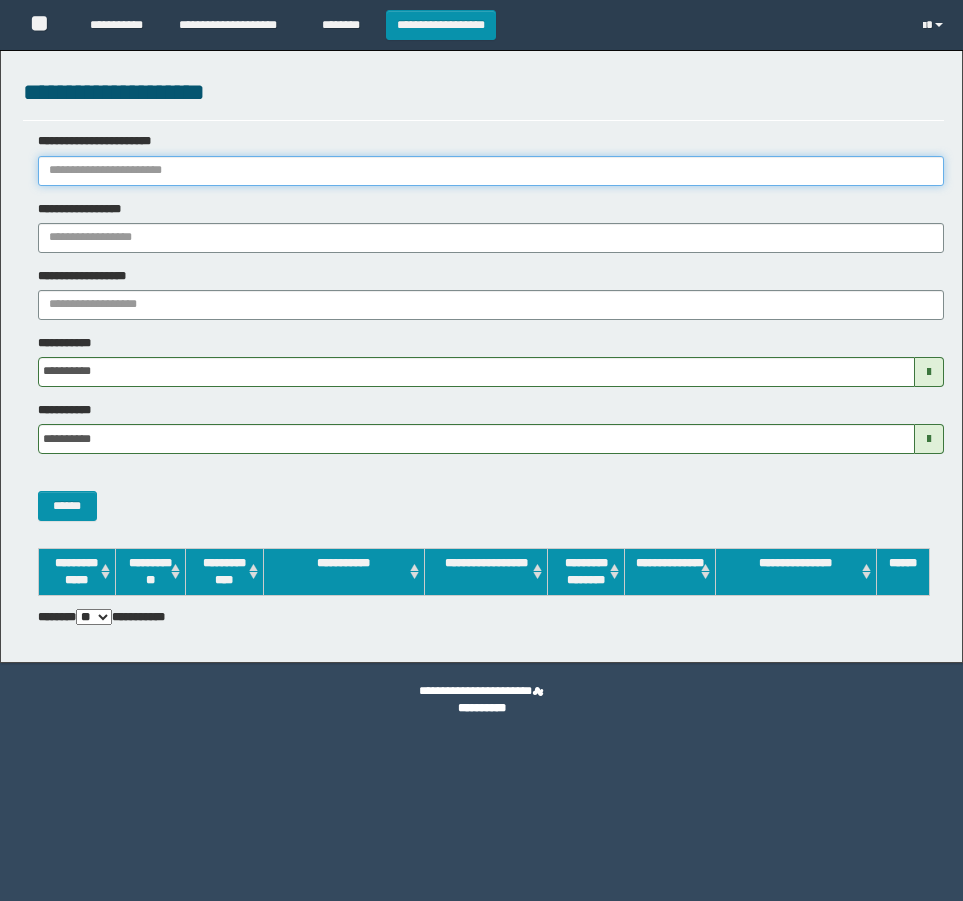 drag, startPoint x: 245, startPoint y: 174, endPoint x: 81, endPoint y: 386, distance: 268.02985 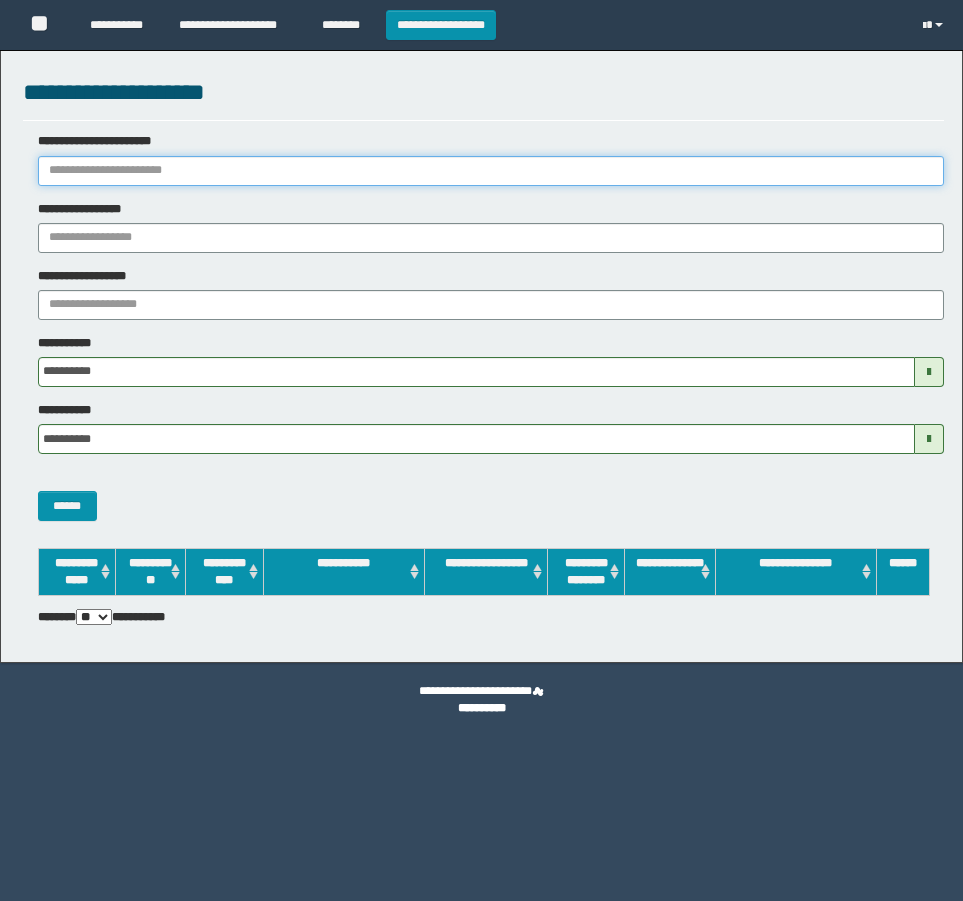 click on "**********" at bounding box center [491, 171] 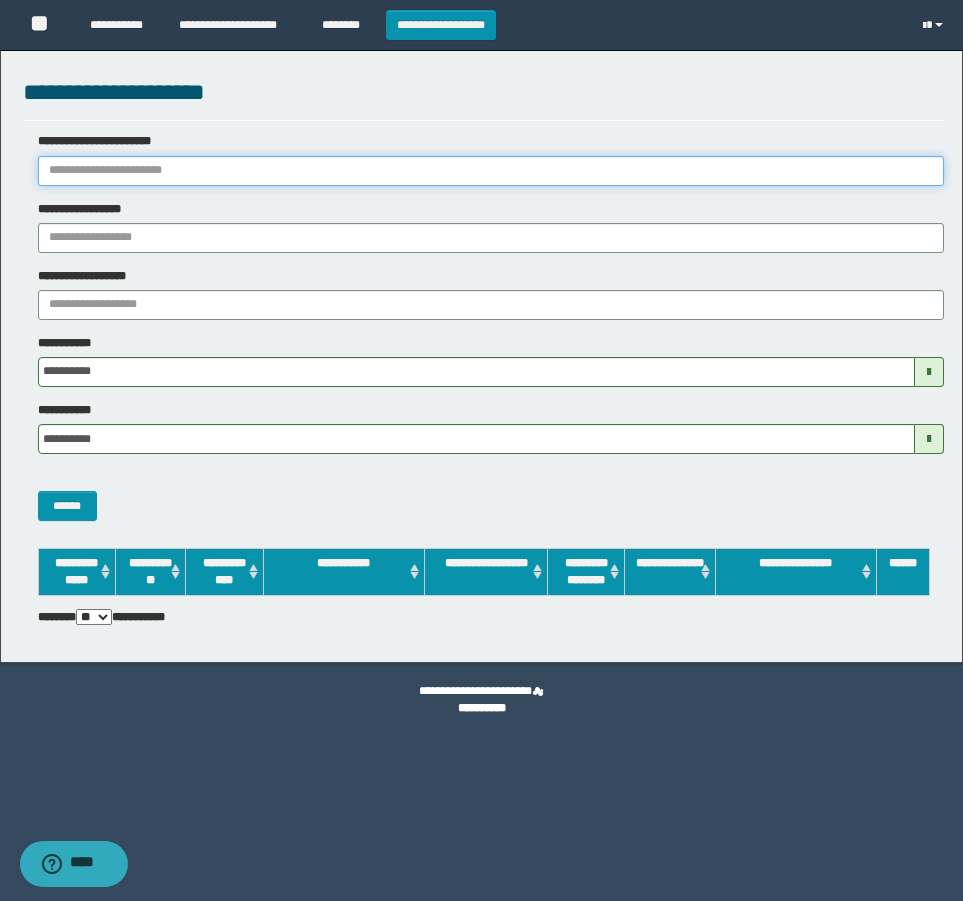 paste on "********" 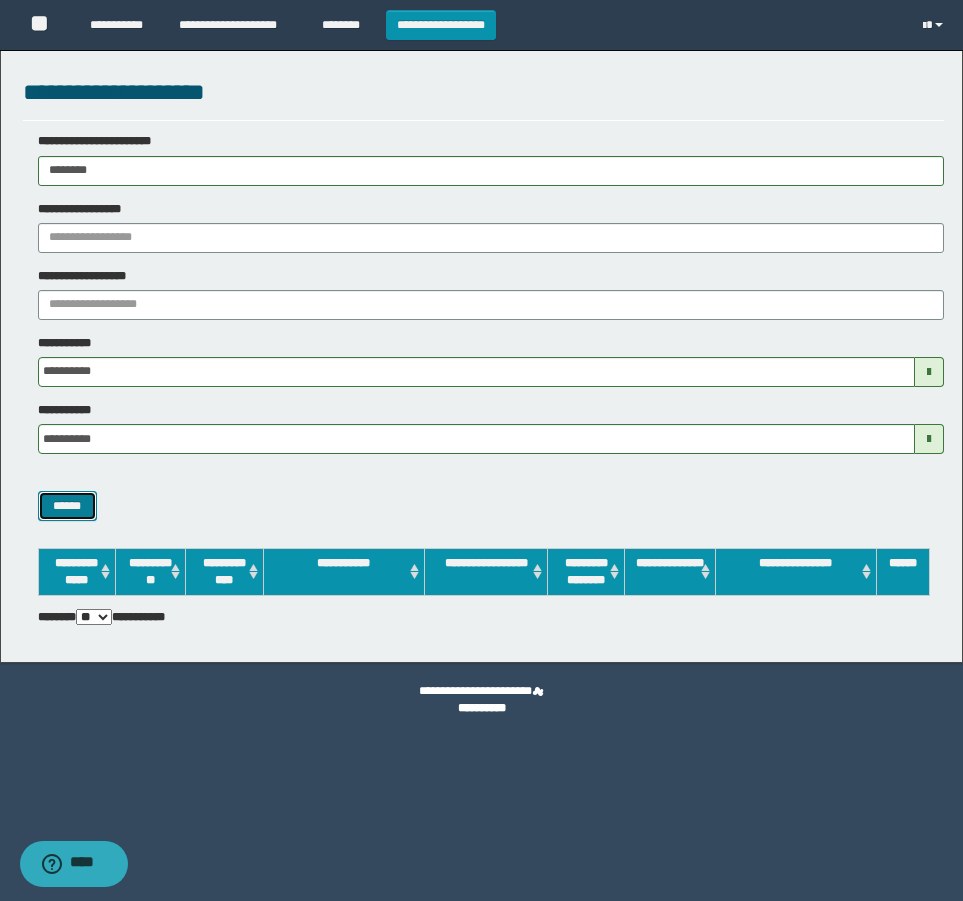 click on "******" at bounding box center (67, 506) 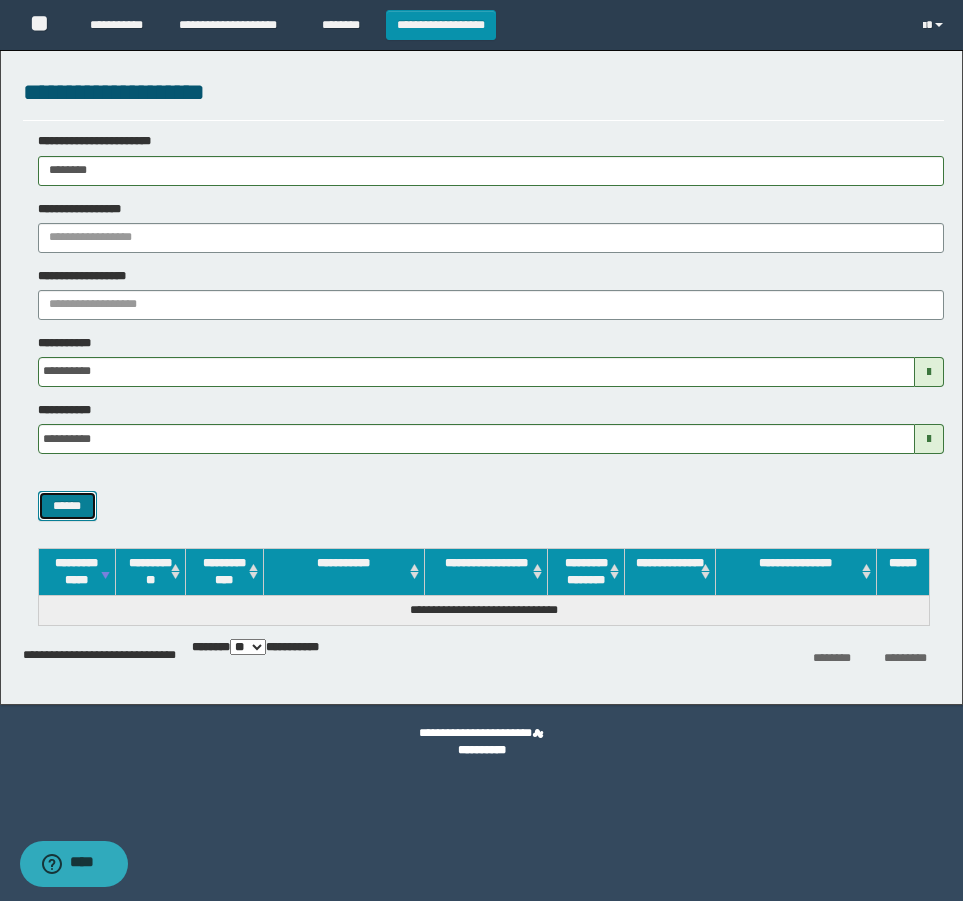 click on "******" at bounding box center [67, 506] 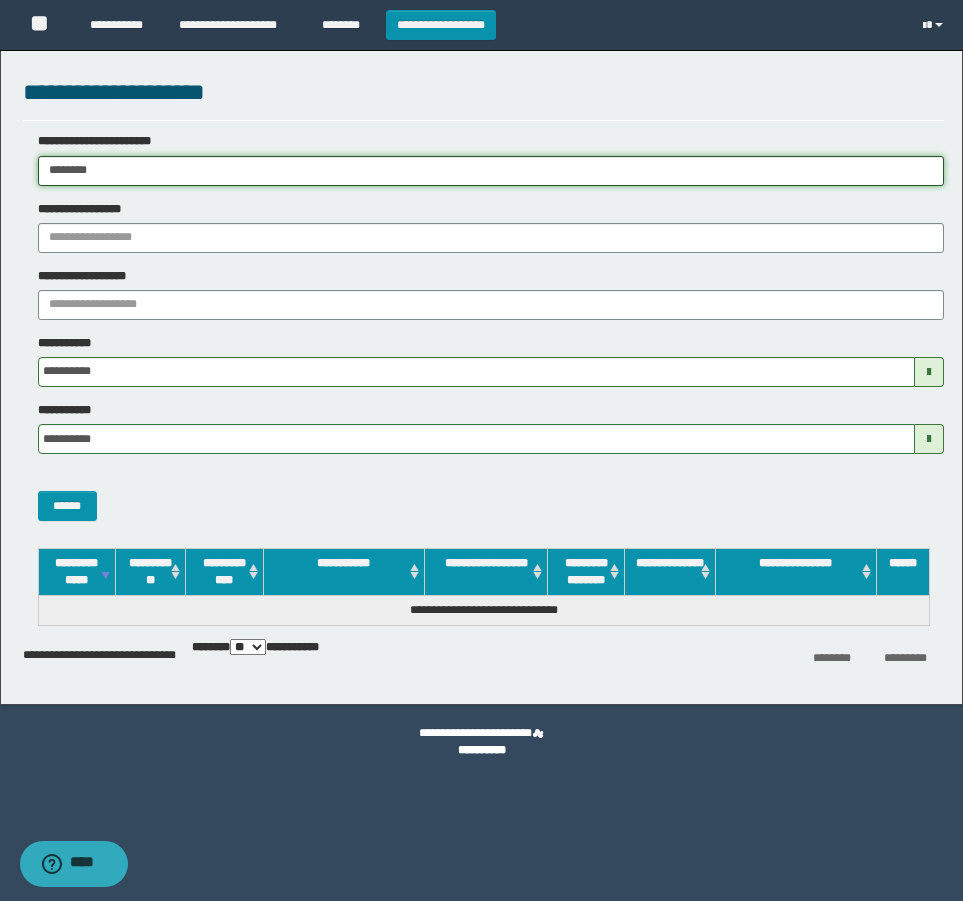 drag, startPoint x: 162, startPoint y: 175, endPoint x: -4, endPoint y: 283, distance: 198.0404 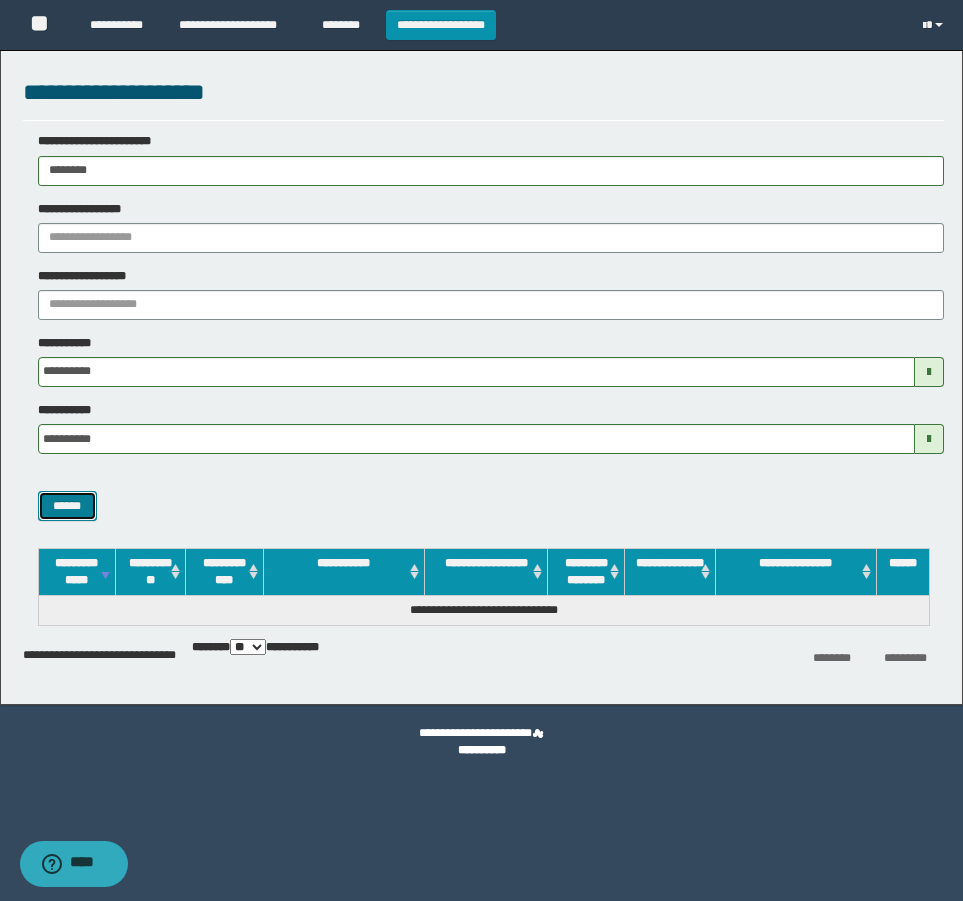 click on "******" at bounding box center (67, 506) 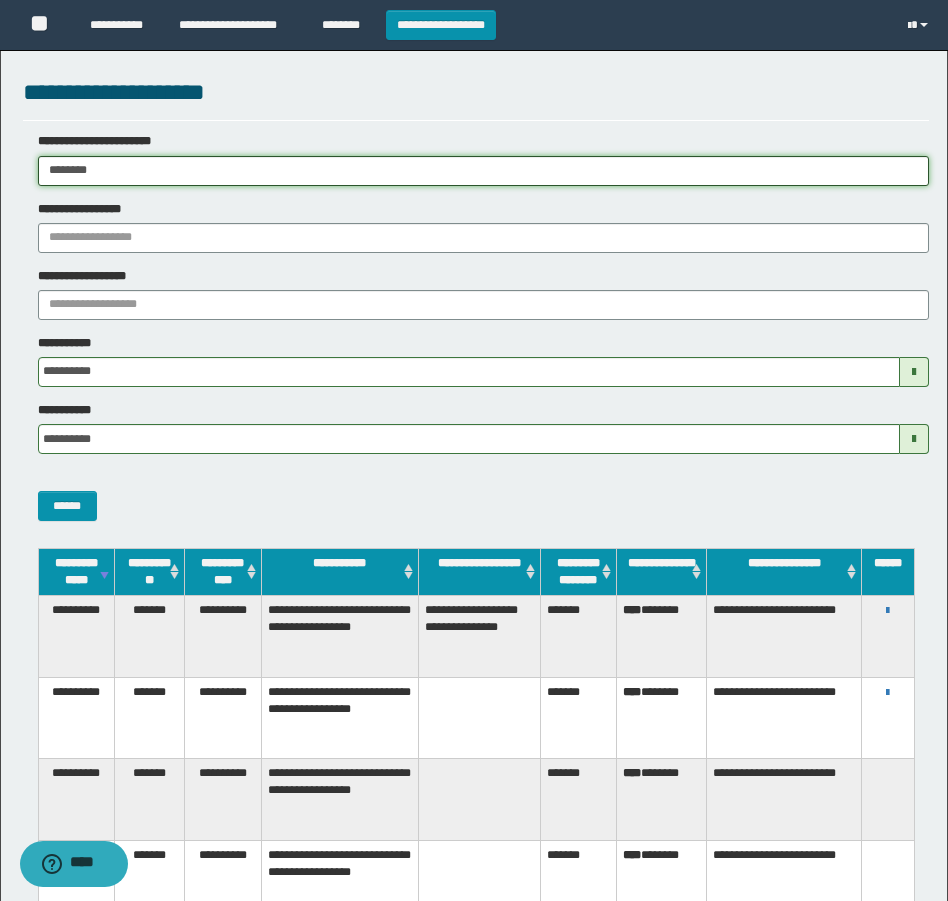 drag, startPoint x: 166, startPoint y: 167, endPoint x: 13, endPoint y: 338, distance: 229.45587 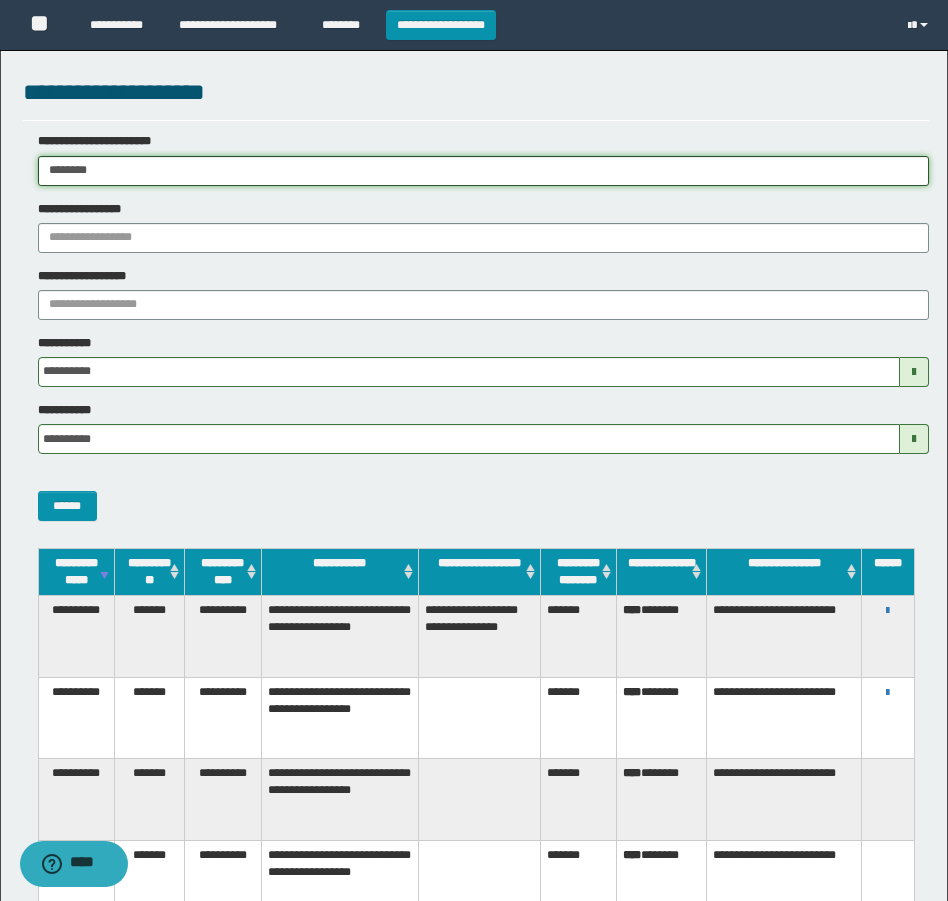 click on "**********" at bounding box center [474, 450] 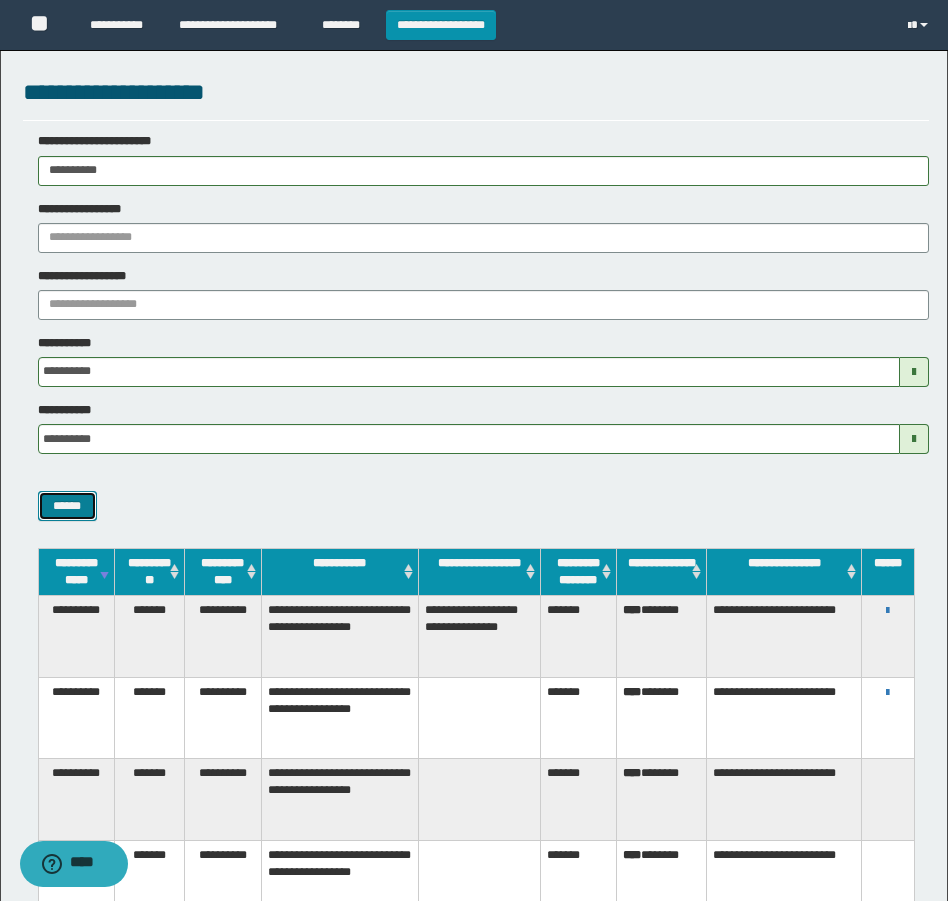 click on "******" at bounding box center (67, 506) 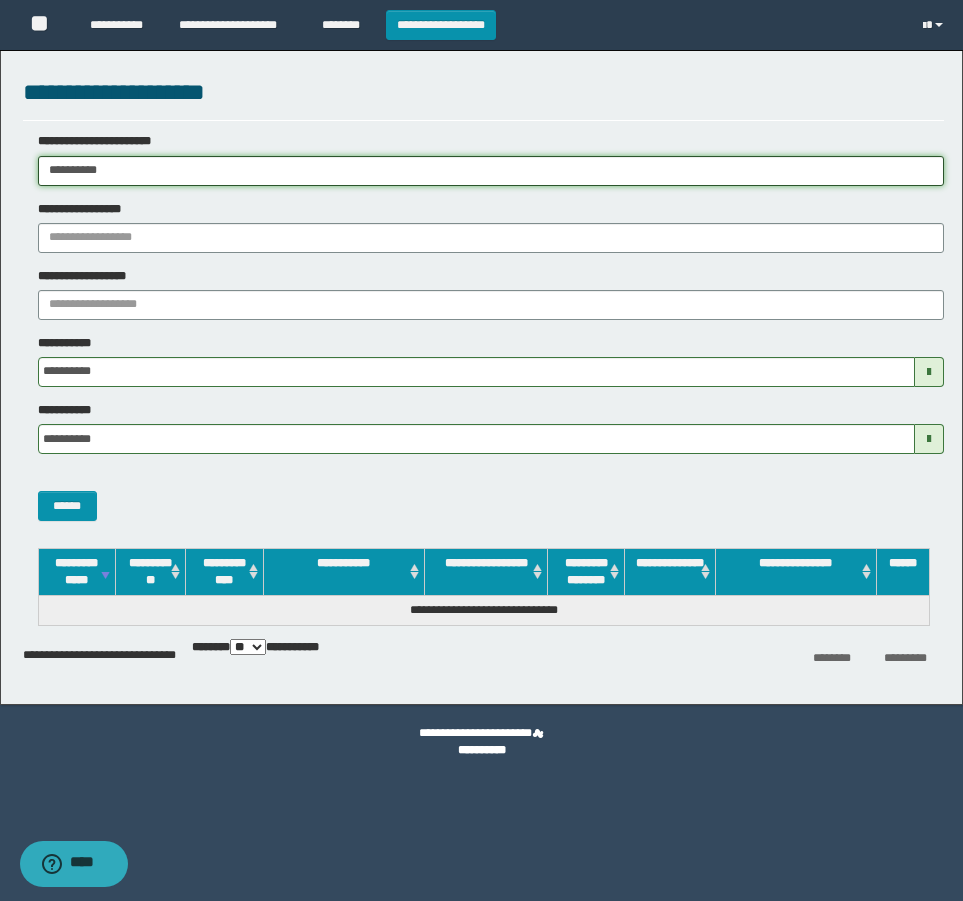 drag, startPoint x: 228, startPoint y: 159, endPoint x: 38, endPoint y: 359, distance: 275.86227 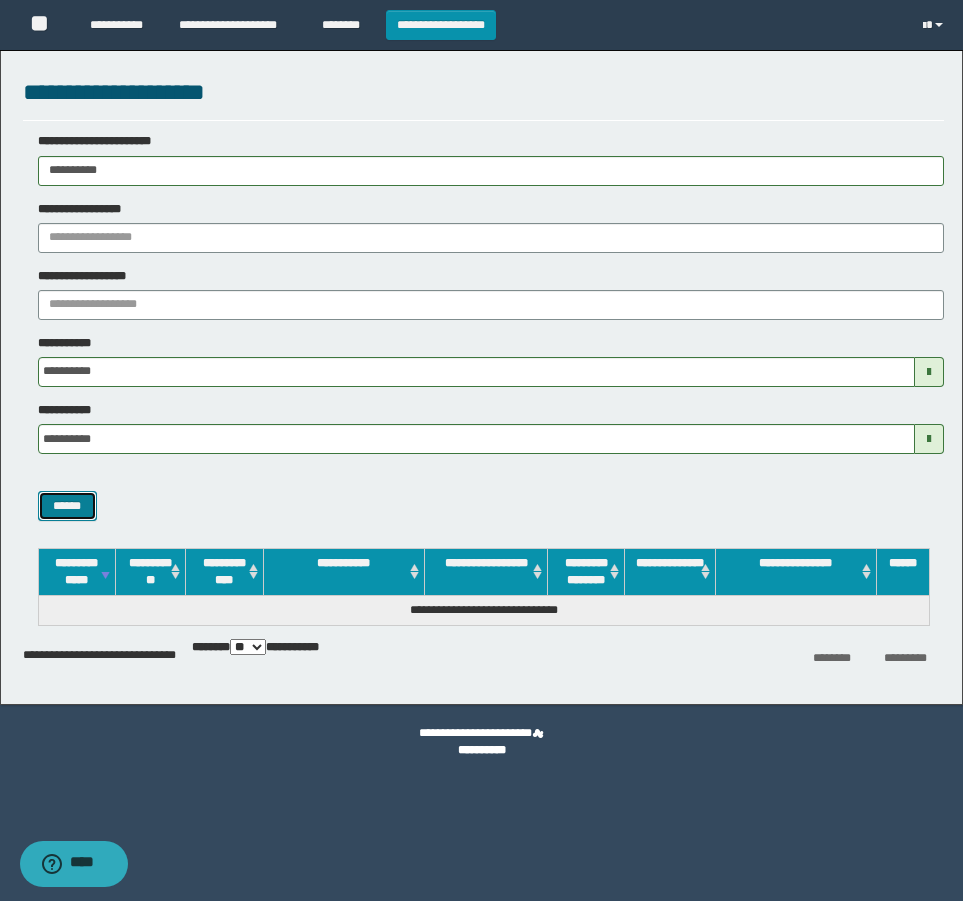 click on "******" at bounding box center (67, 506) 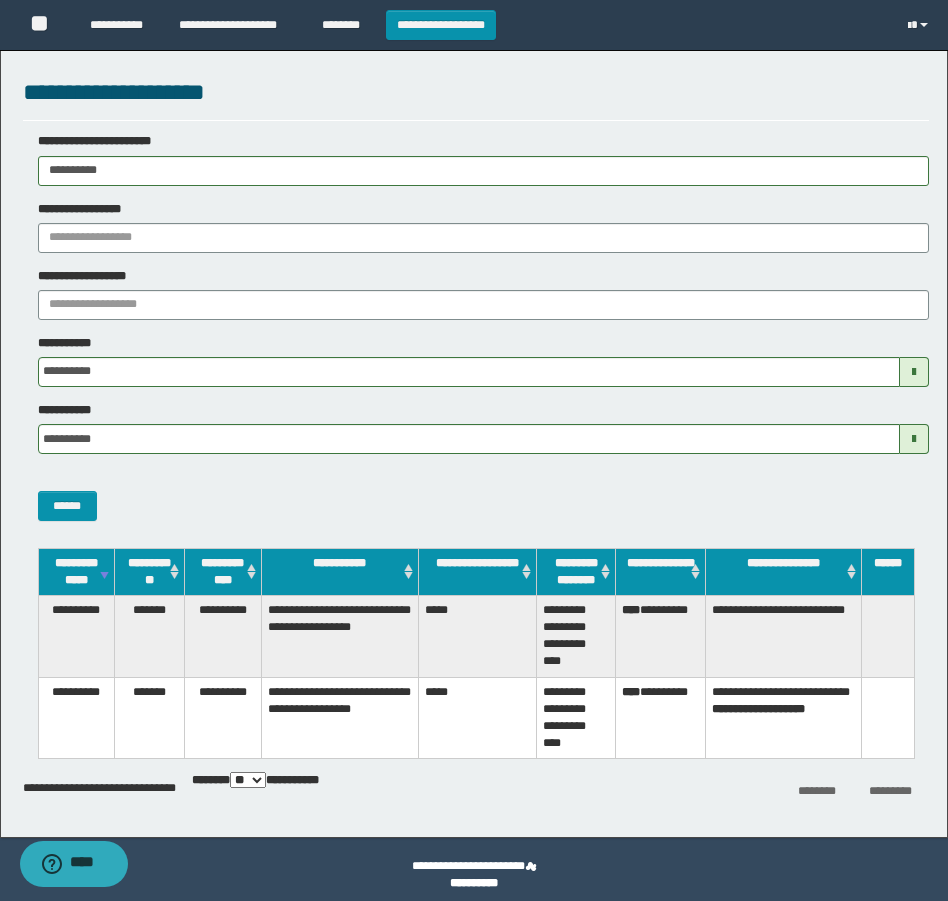 drag, startPoint x: 163, startPoint y: 158, endPoint x: 3, endPoint y: 221, distance: 171.95639 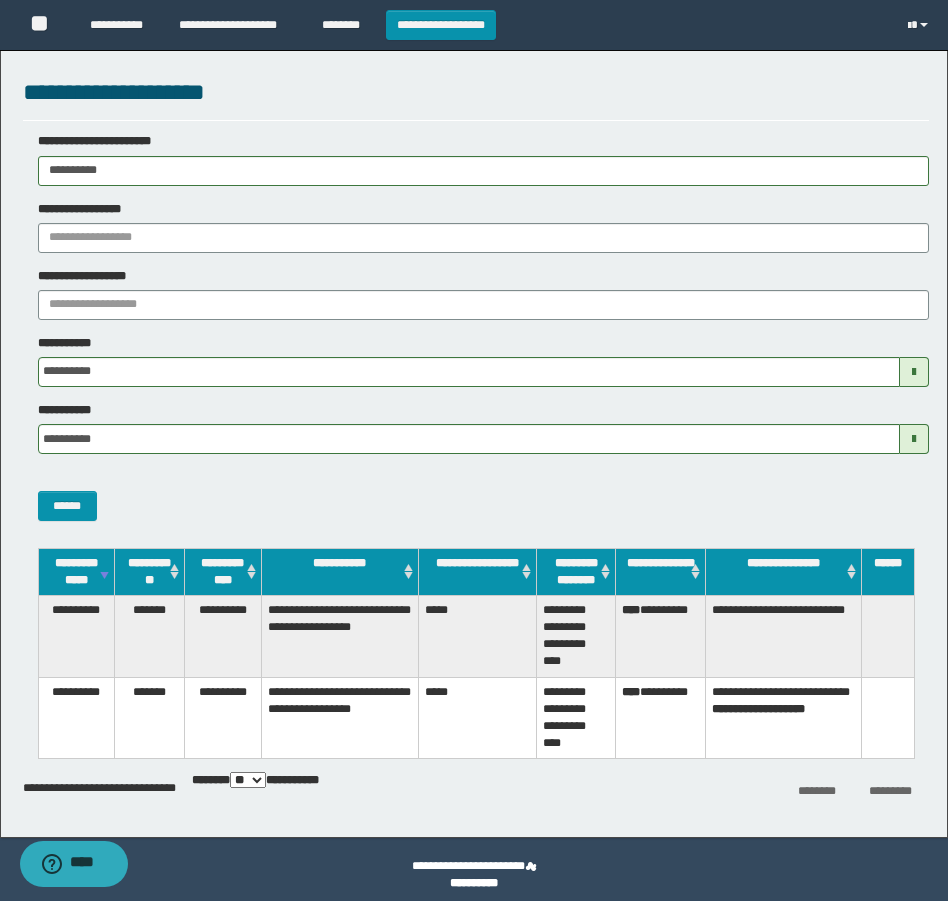 click on "**********" at bounding box center [474, 450] 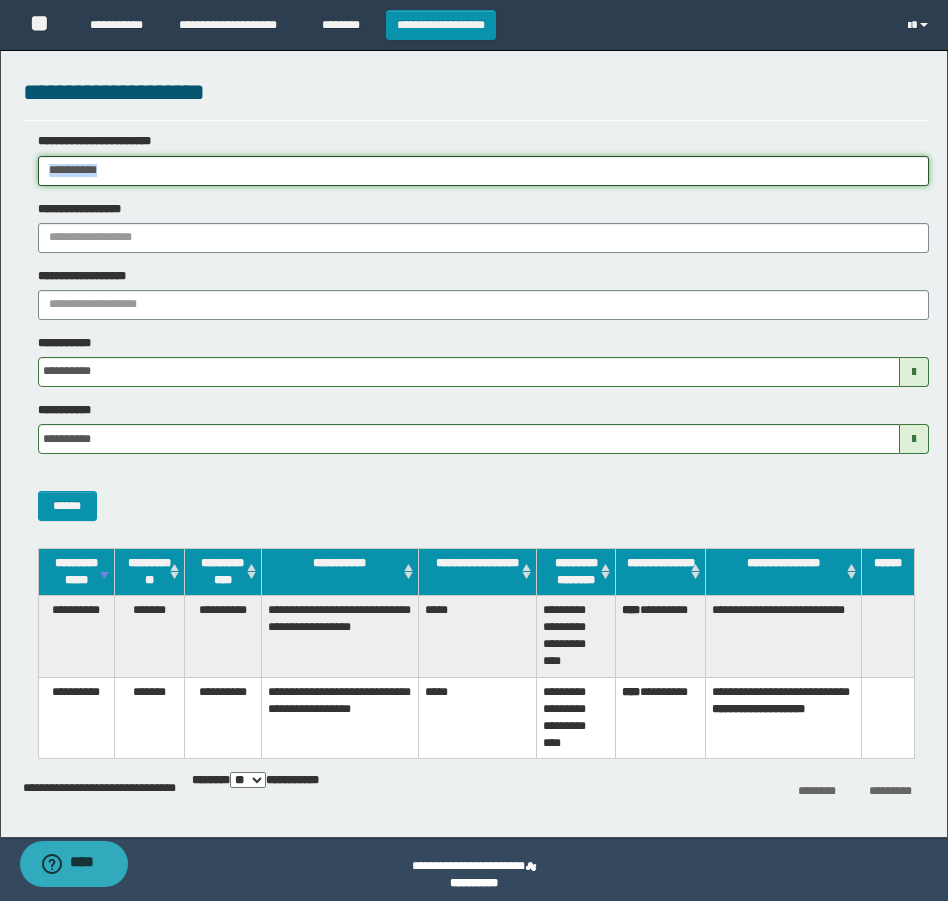 click on "**********" at bounding box center [483, 171] 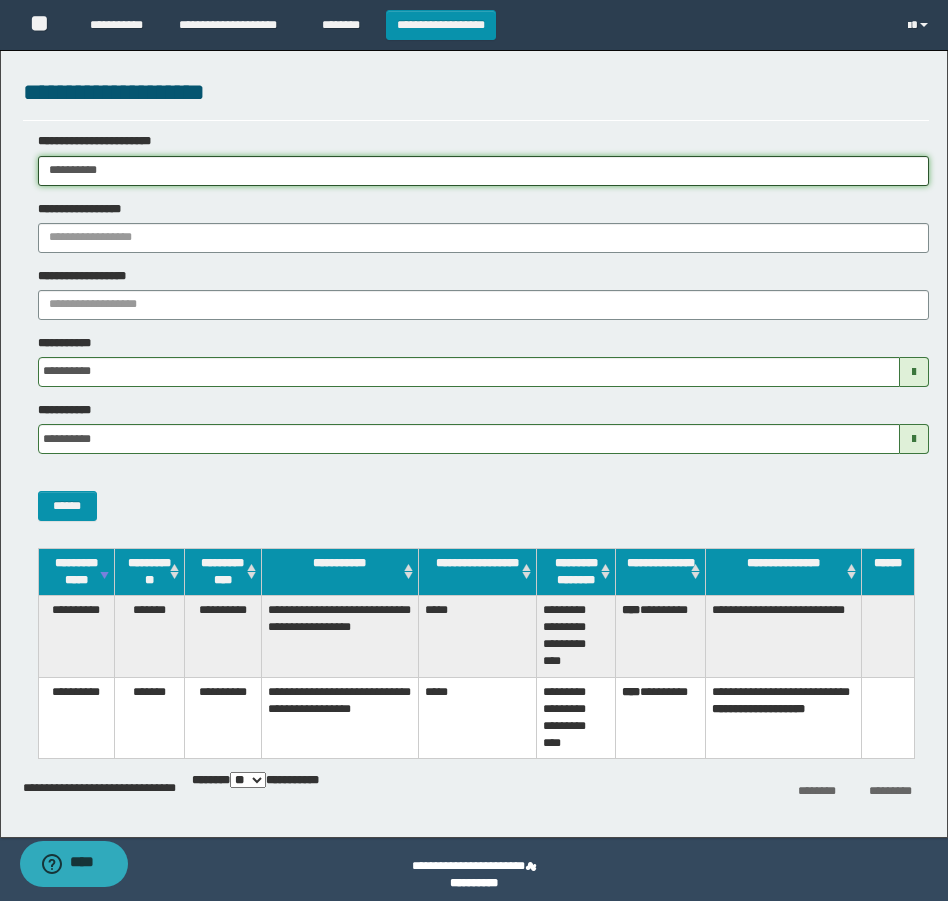 paste 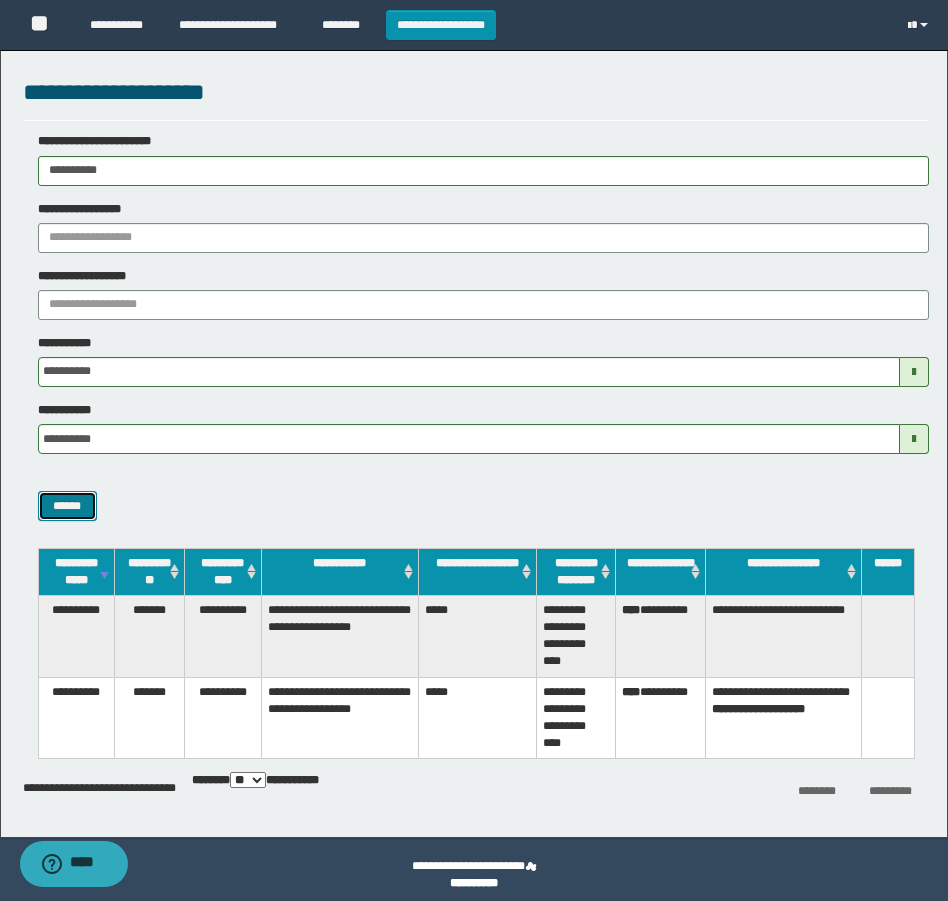 click on "******" at bounding box center (67, 506) 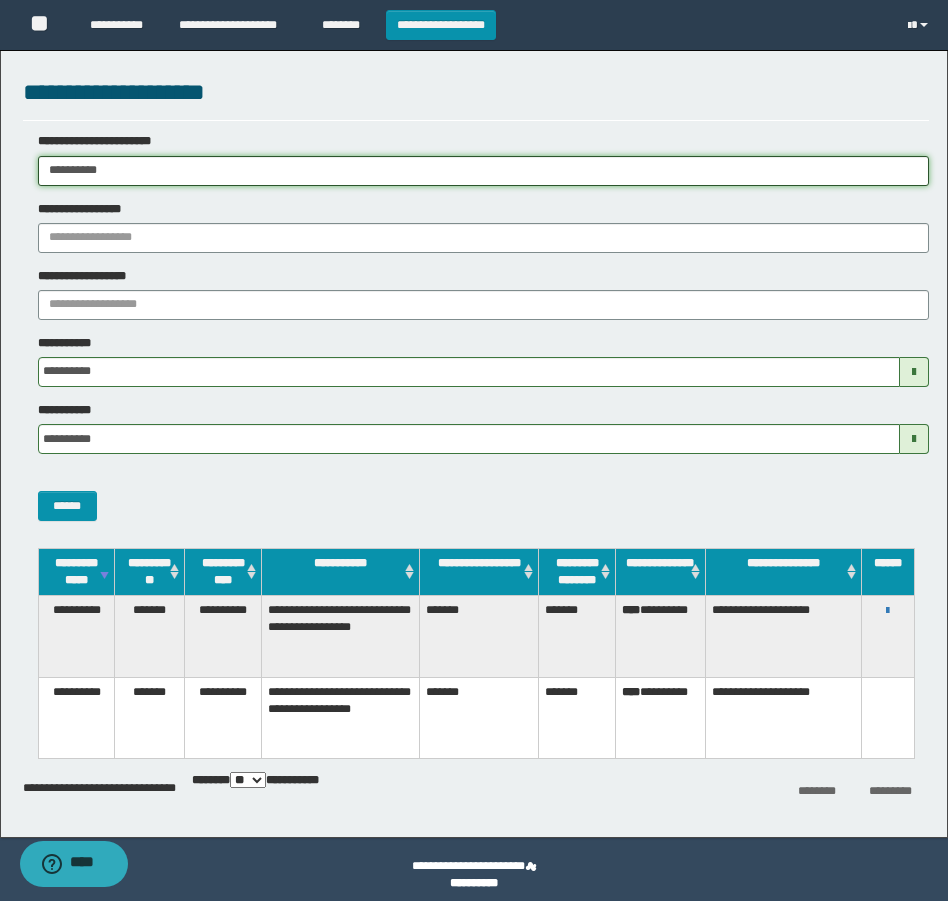 drag, startPoint x: 144, startPoint y: 174, endPoint x: -4, endPoint y: 170, distance: 148.05405 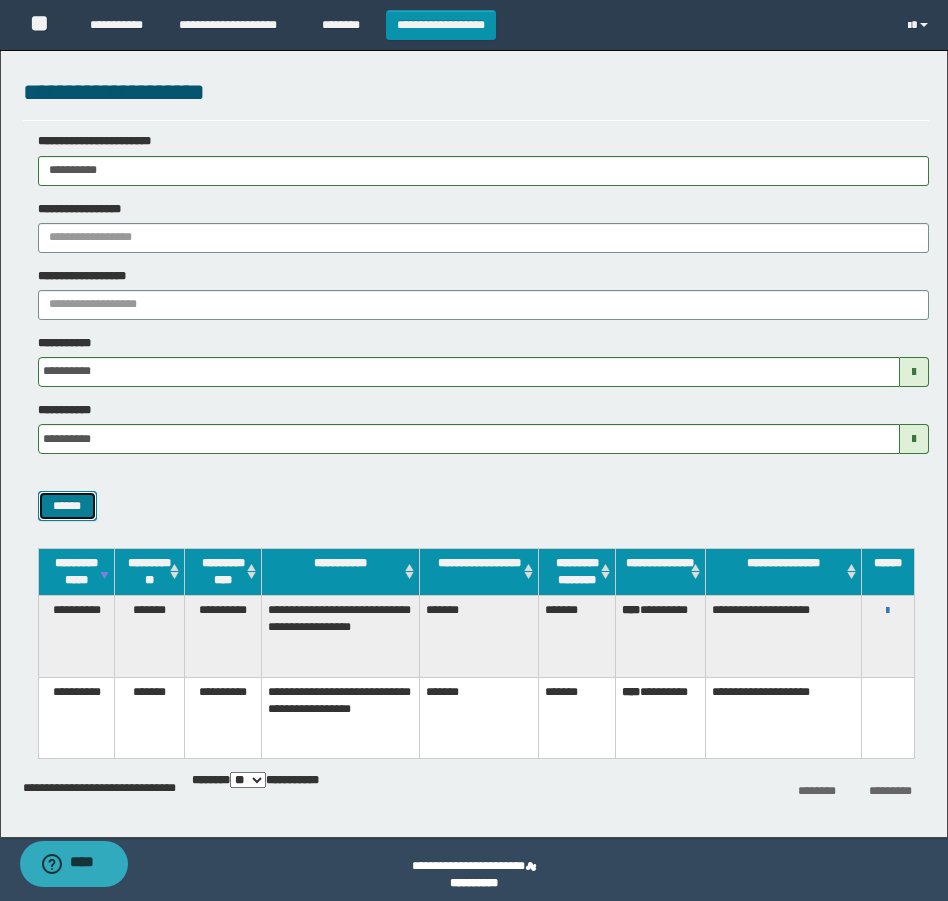 click on "******" at bounding box center [67, 506] 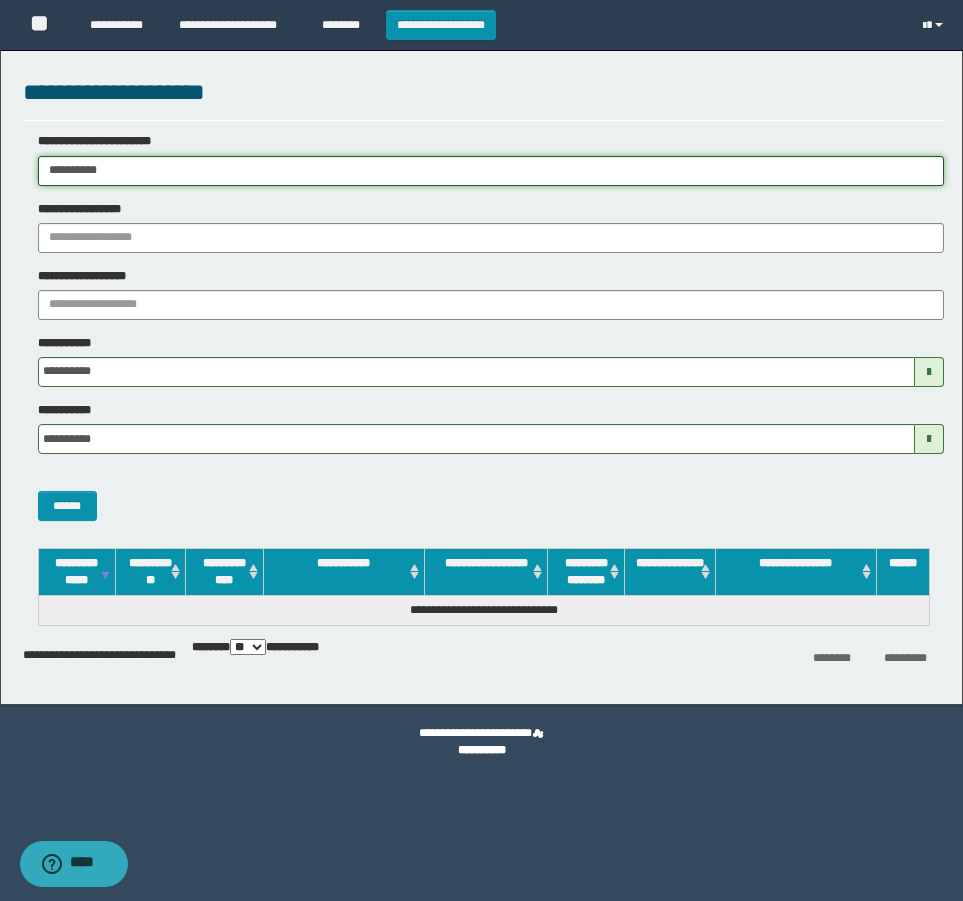 drag, startPoint x: 222, startPoint y: 178, endPoint x: 7, endPoint y: 301, distance: 247.6974 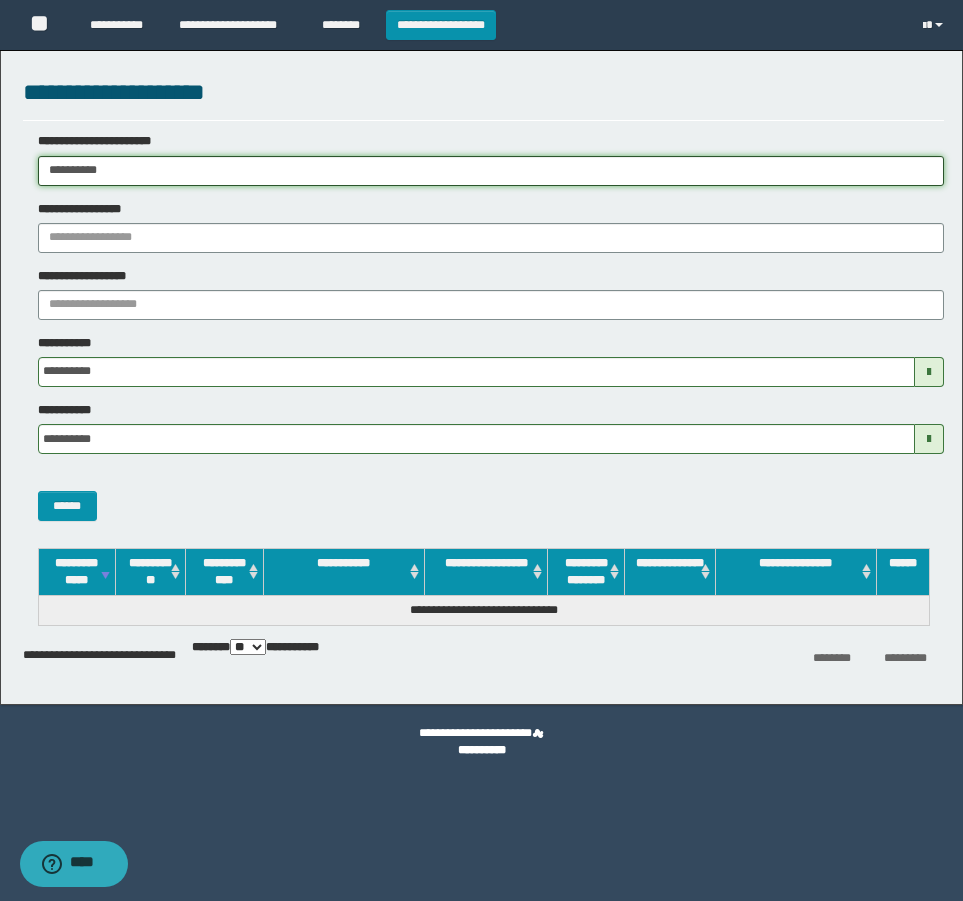 click on "**********" at bounding box center (481, 450) 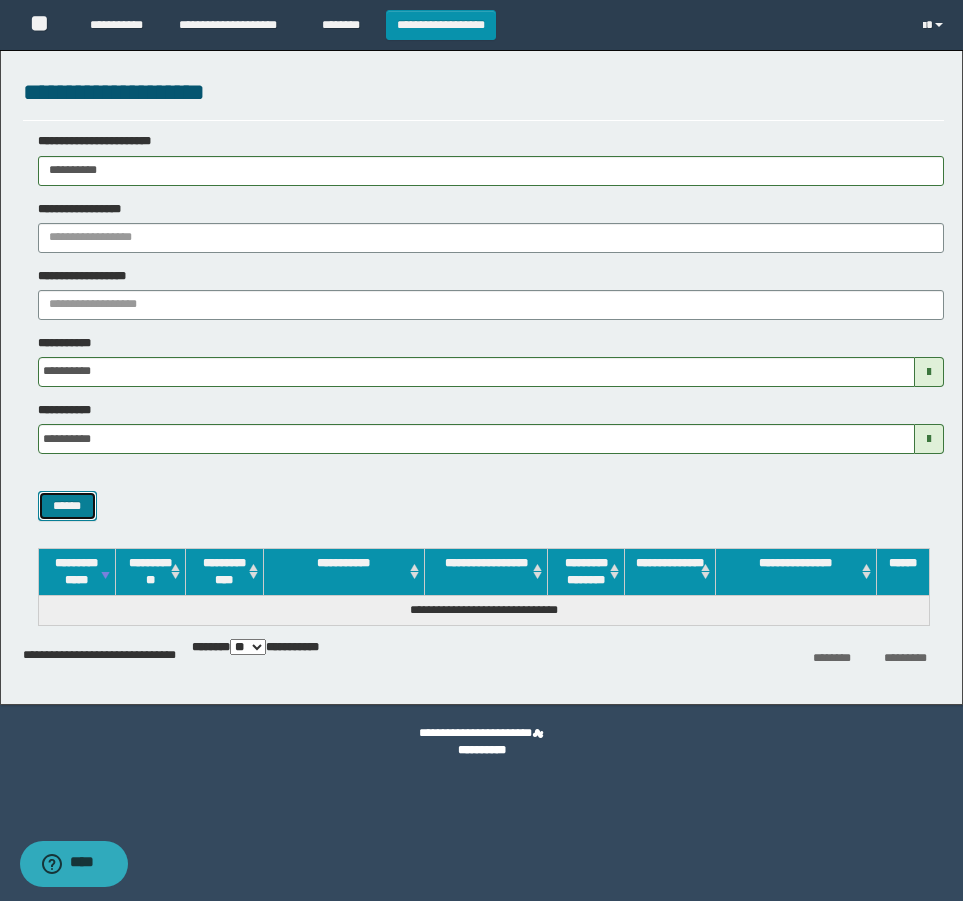 click on "******" at bounding box center [67, 506] 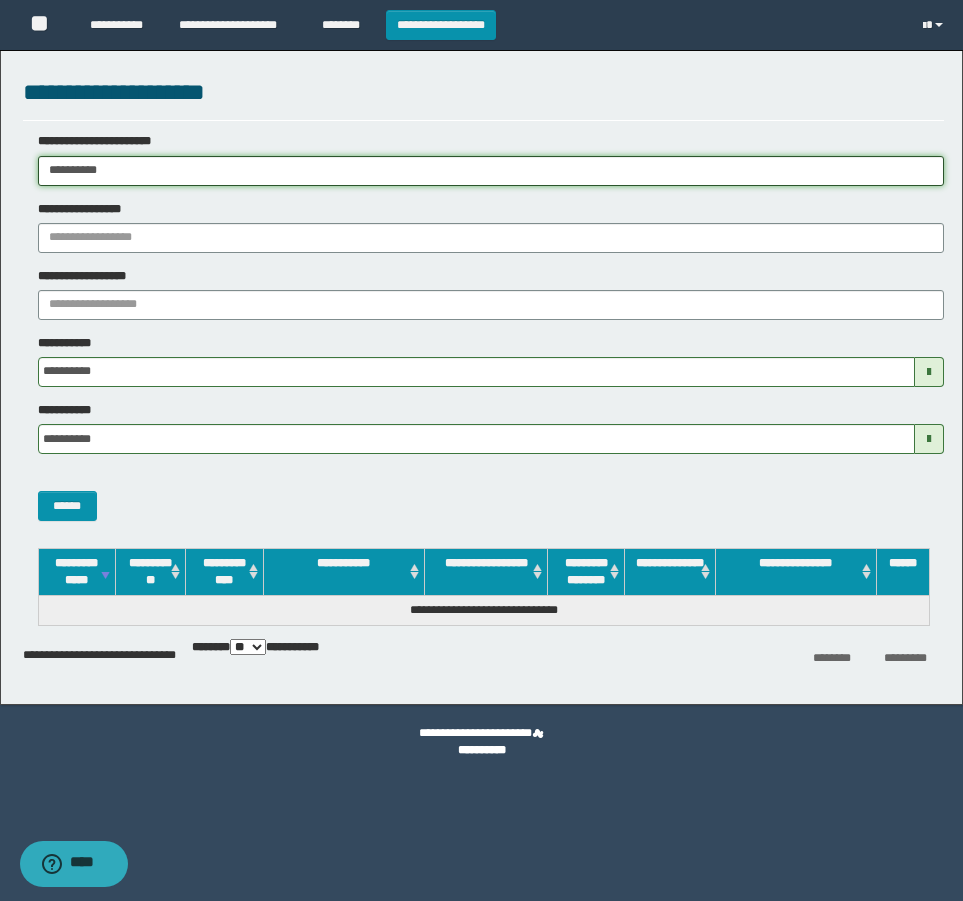 drag, startPoint x: 170, startPoint y: 177, endPoint x: -4, endPoint y: 258, distance: 191.92967 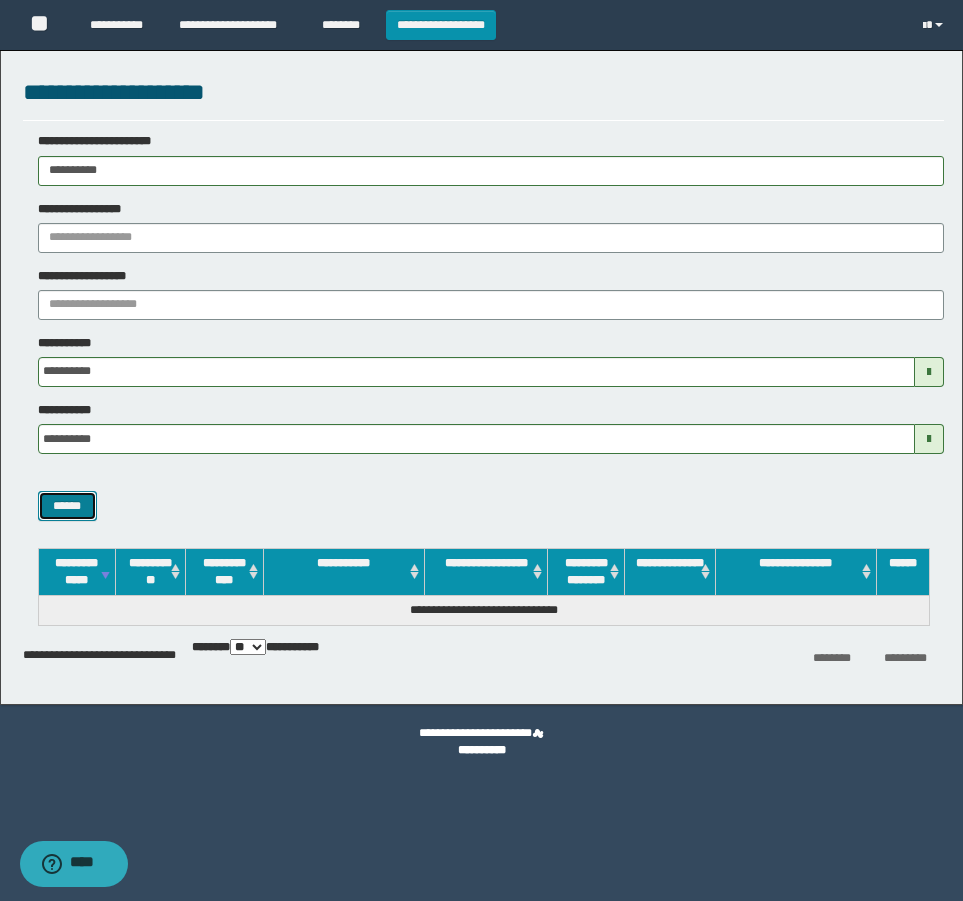 click on "******" at bounding box center (67, 506) 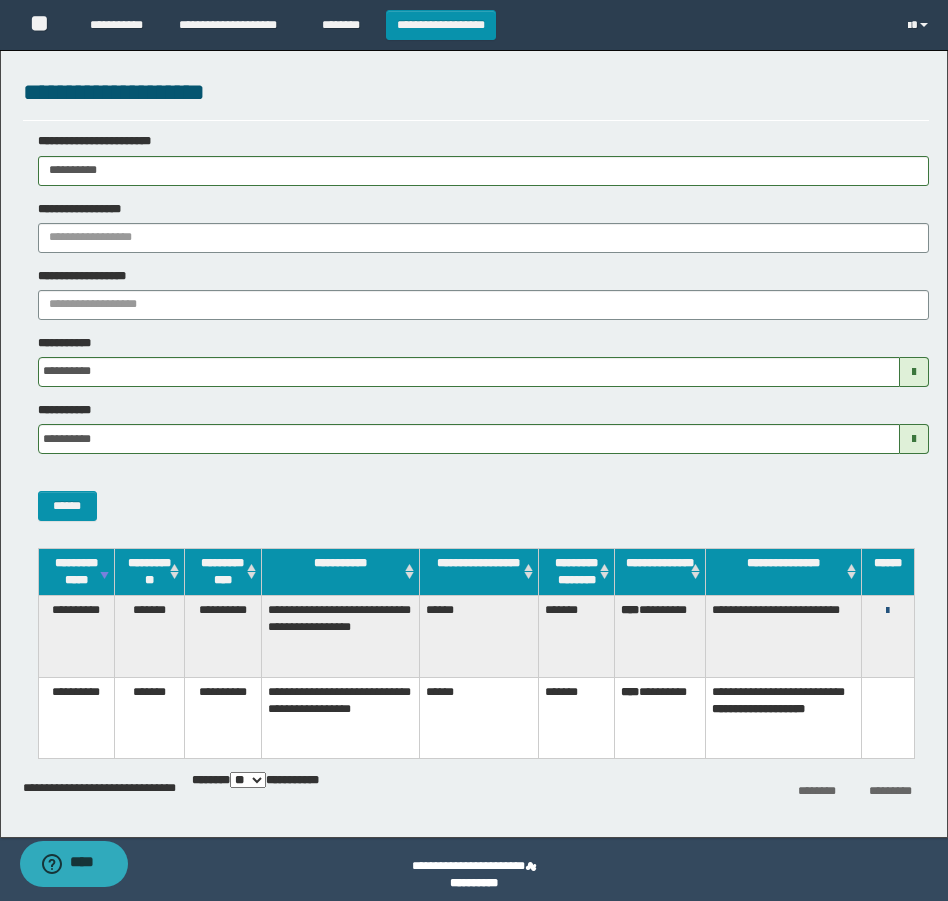 click at bounding box center (887, 611) 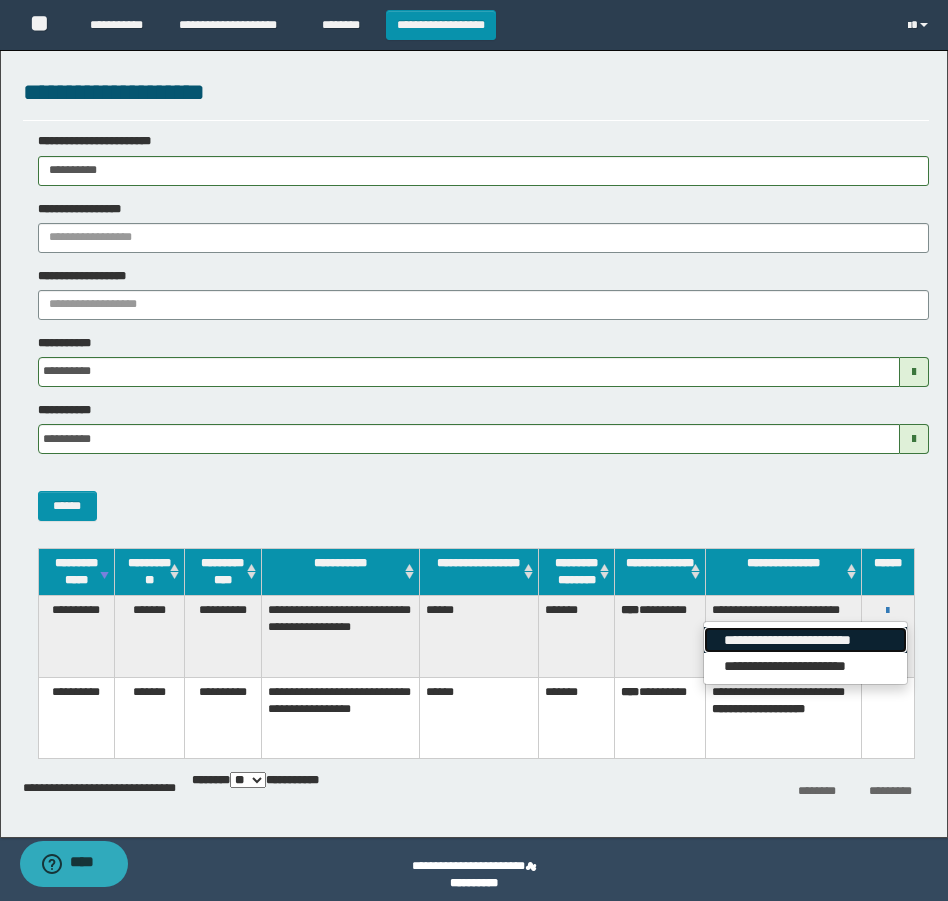 click on "**********" at bounding box center (805, 640) 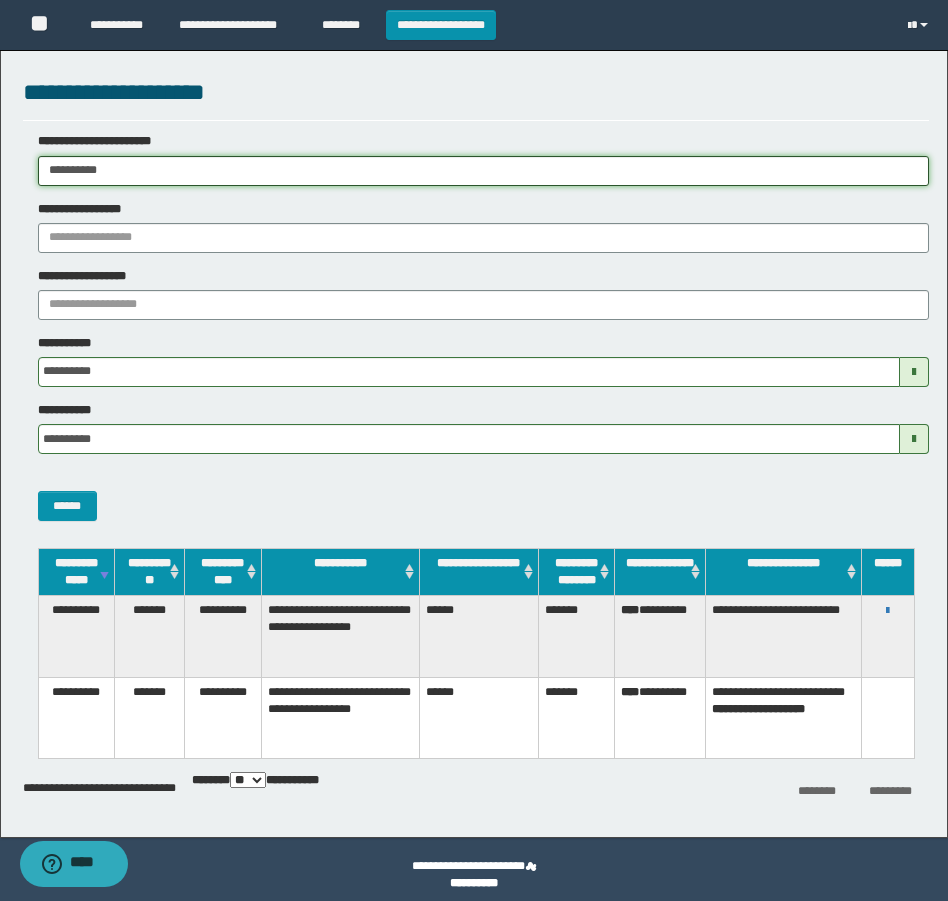 drag, startPoint x: 177, startPoint y: 162, endPoint x: -4, endPoint y: 255, distance: 203.49448 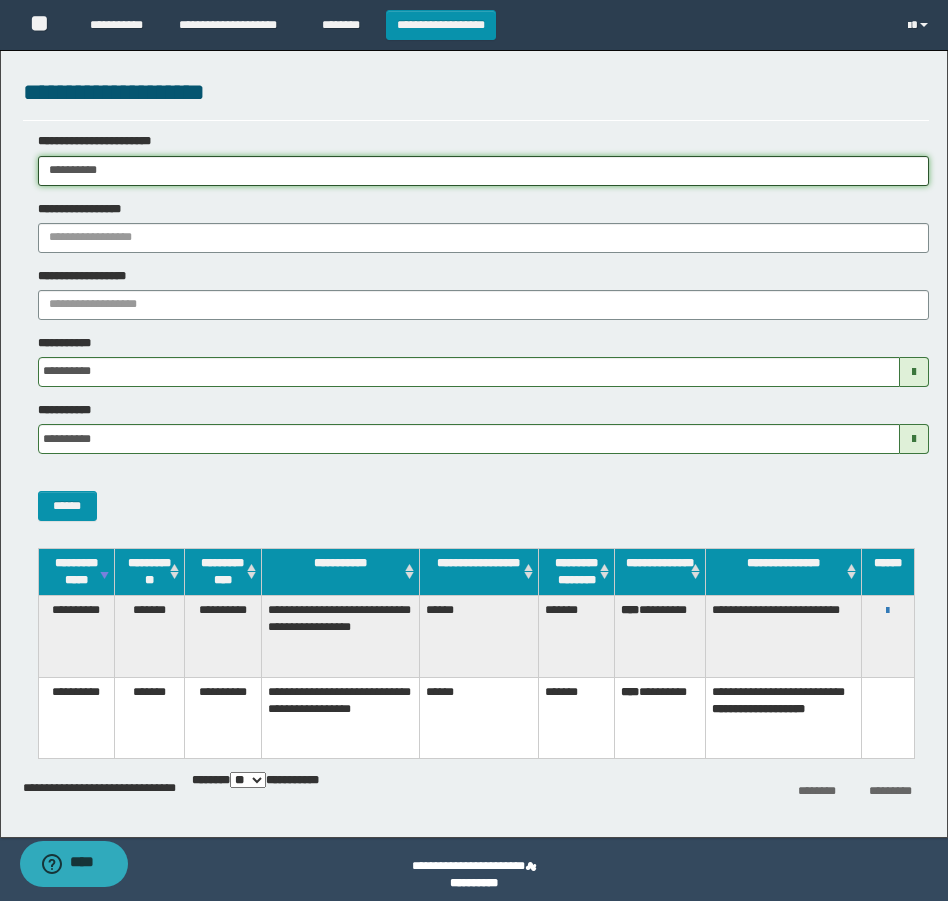 click on "**********" at bounding box center (474, 450) 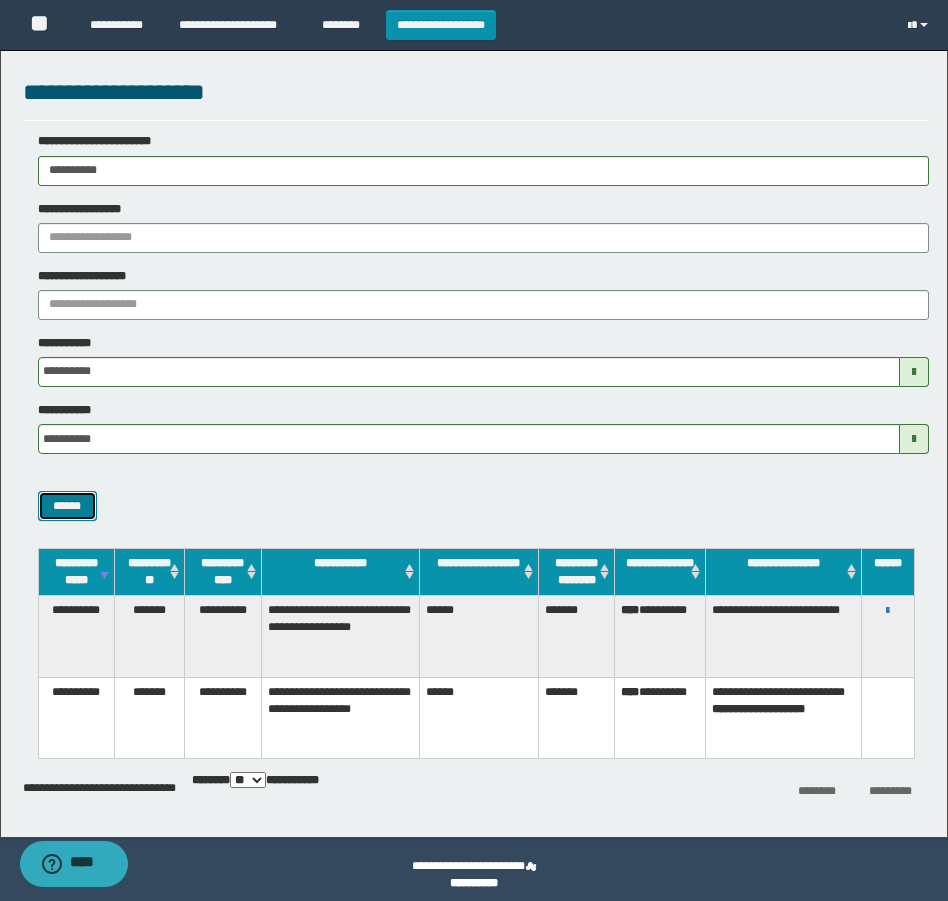 click on "******" at bounding box center [67, 506] 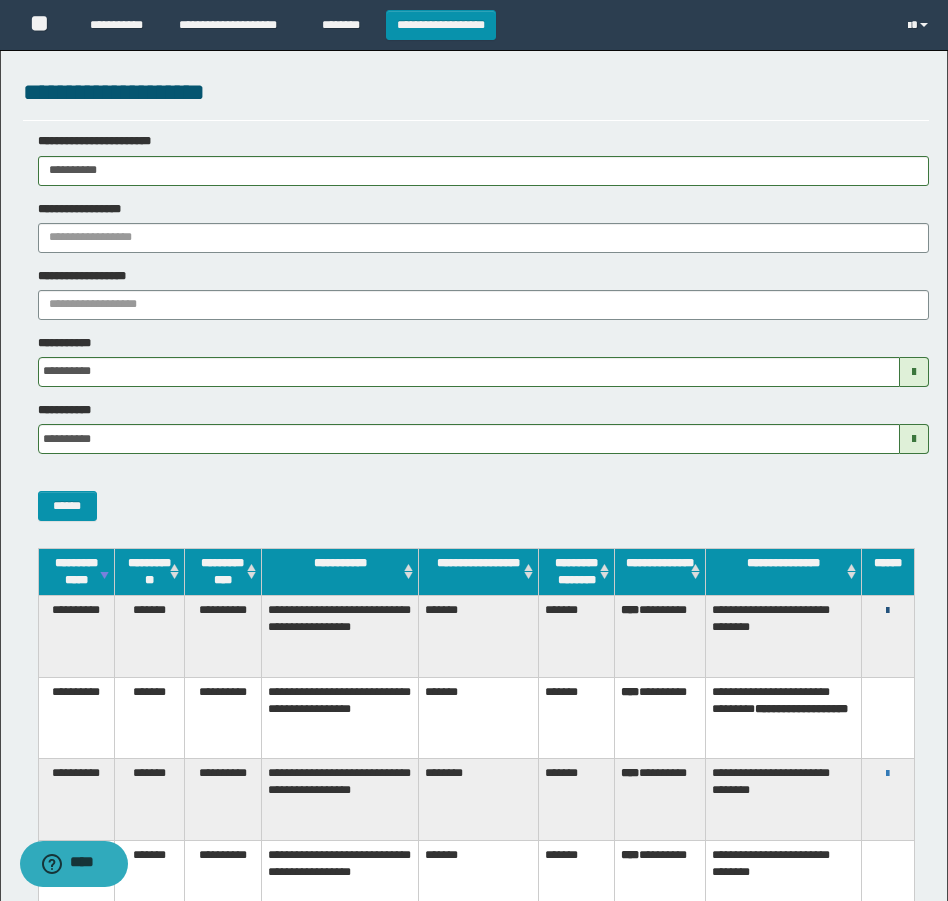click at bounding box center (887, 611) 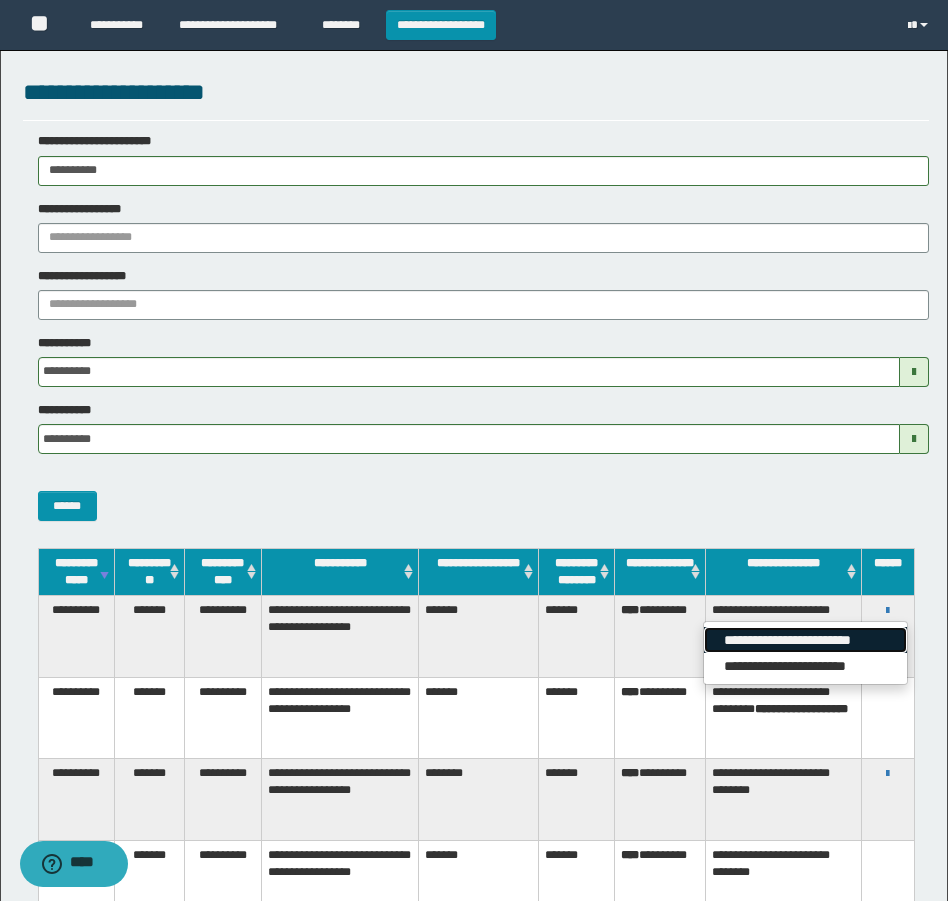 click on "**********" at bounding box center [805, 640] 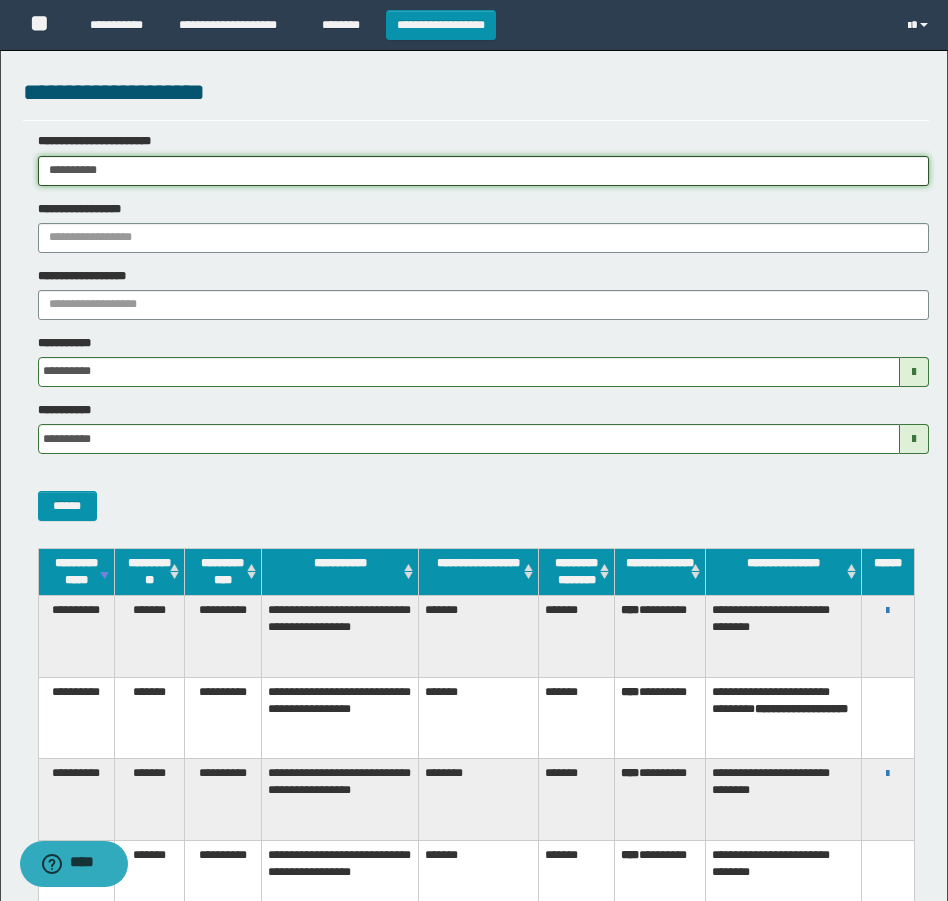drag, startPoint x: 135, startPoint y: 176, endPoint x: -4, endPoint y: 150, distance: 141.41075 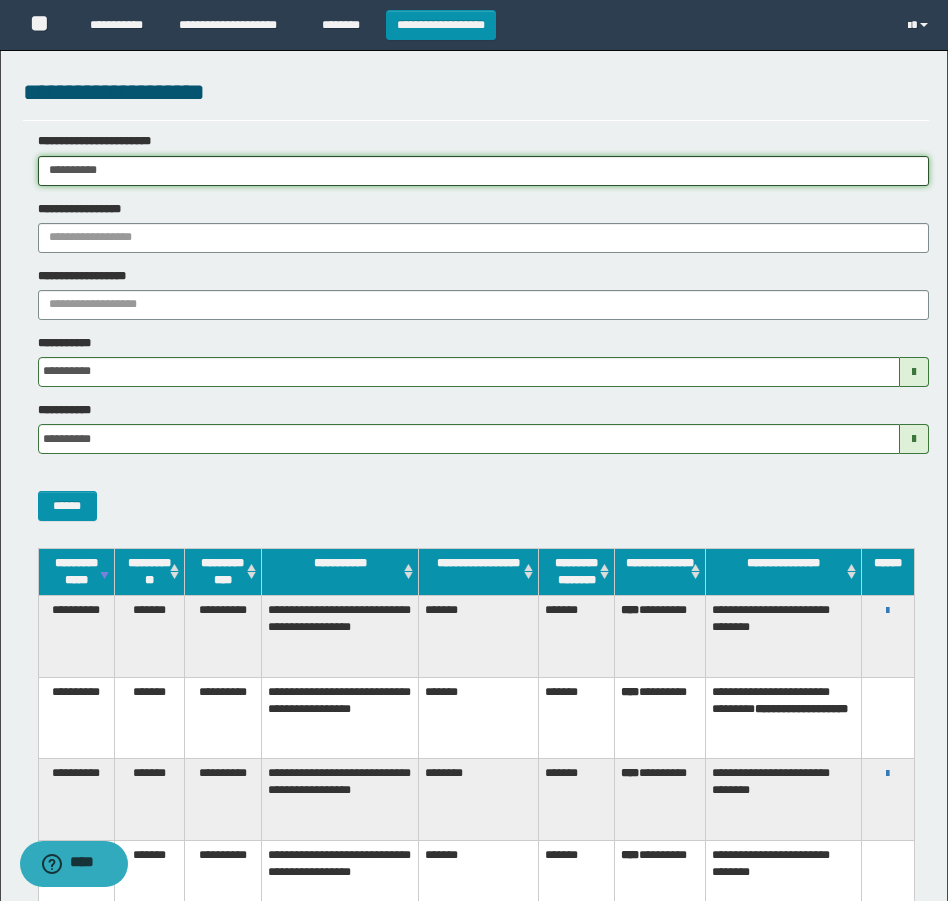 click on "**********" at bounding box center [474, 450] 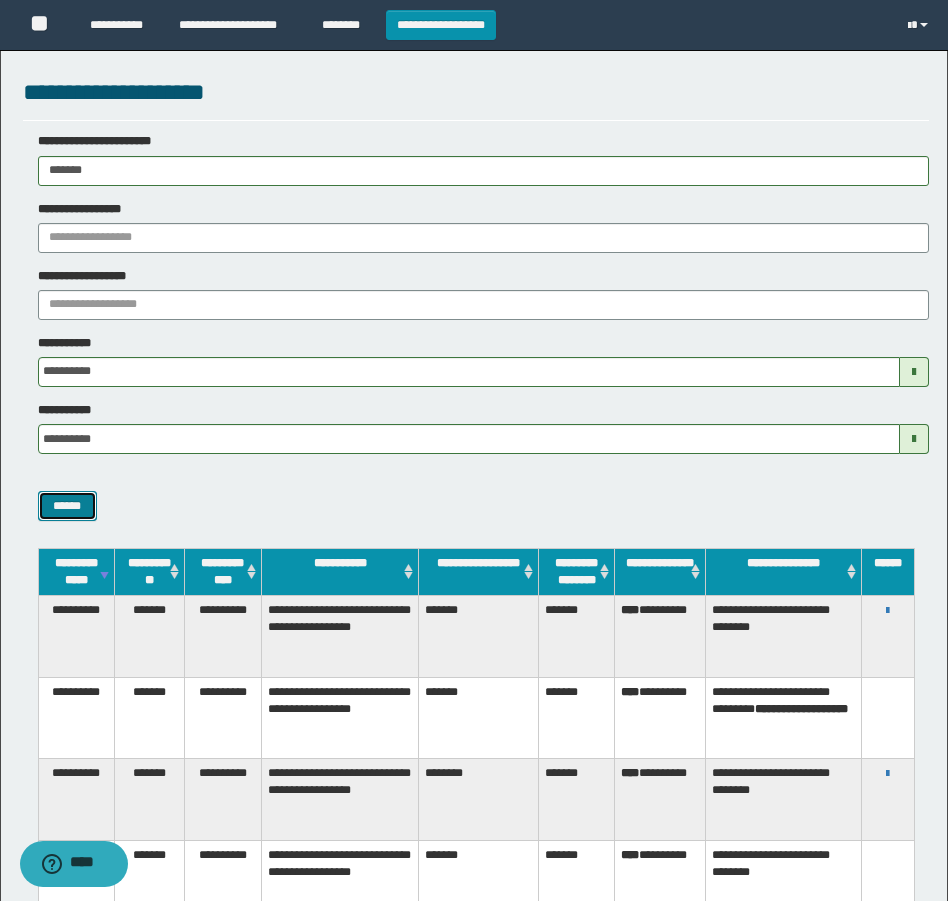 click on "******" at bounding box center (67, 506) 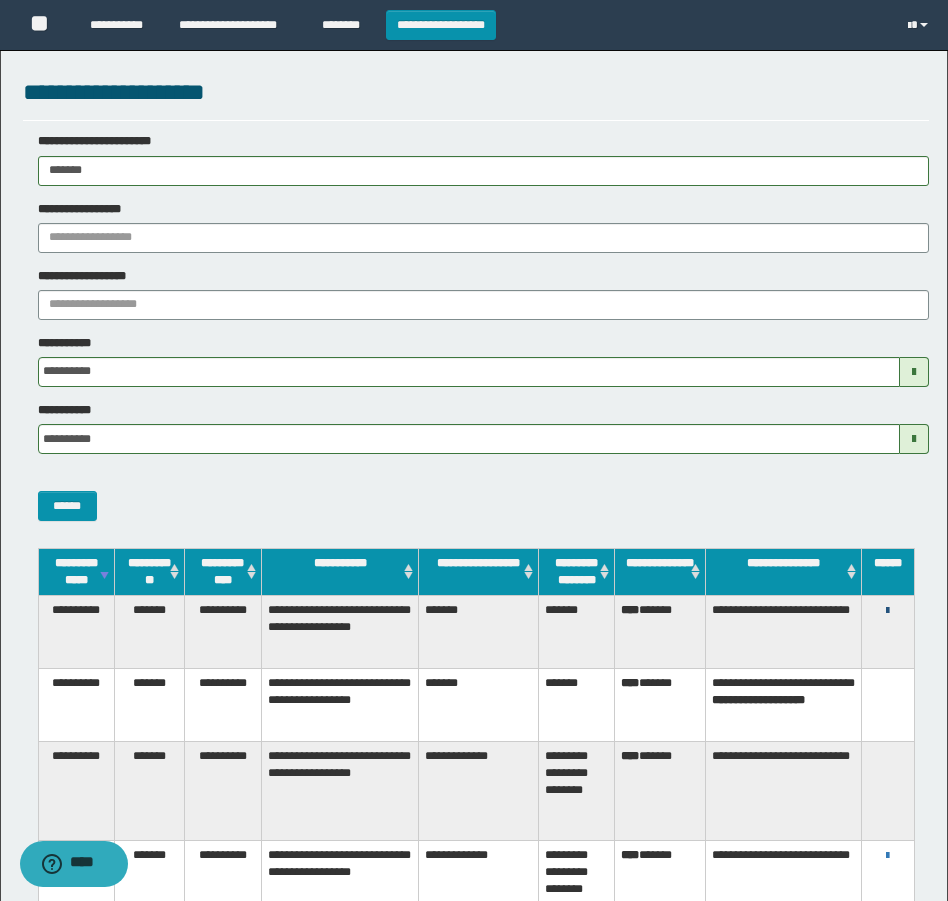 click at bounding box center (887, 611) 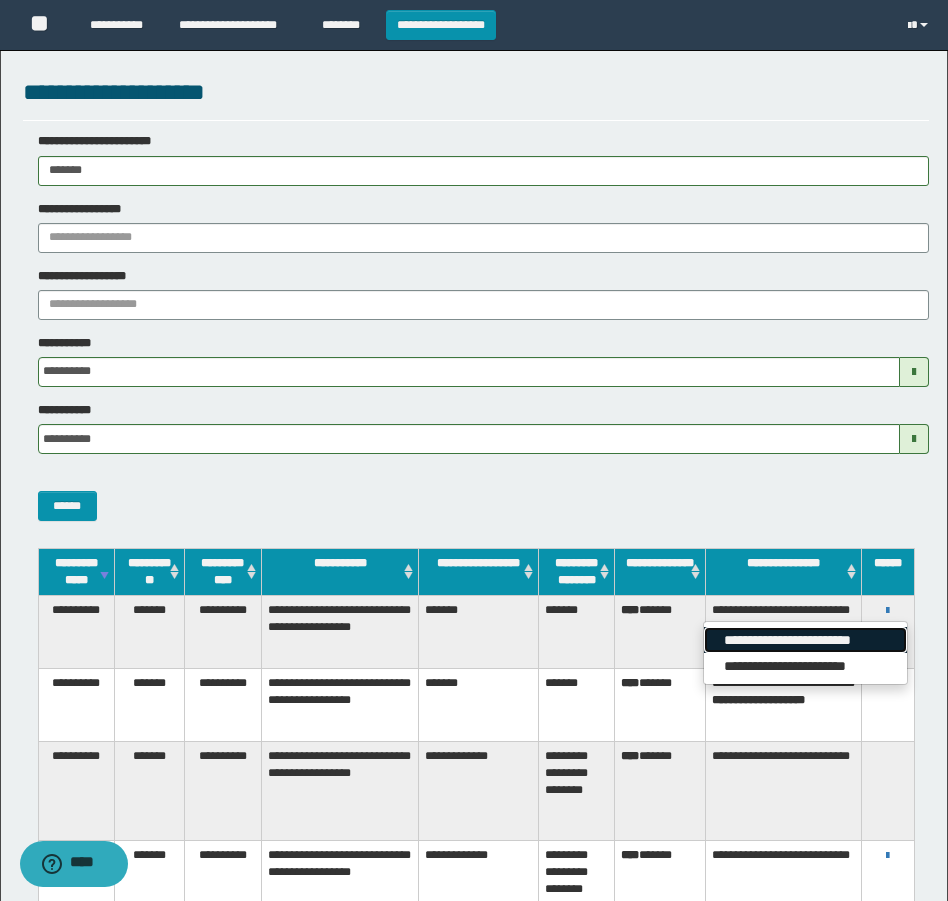 click on "**********" at bounding box center [805, 640] 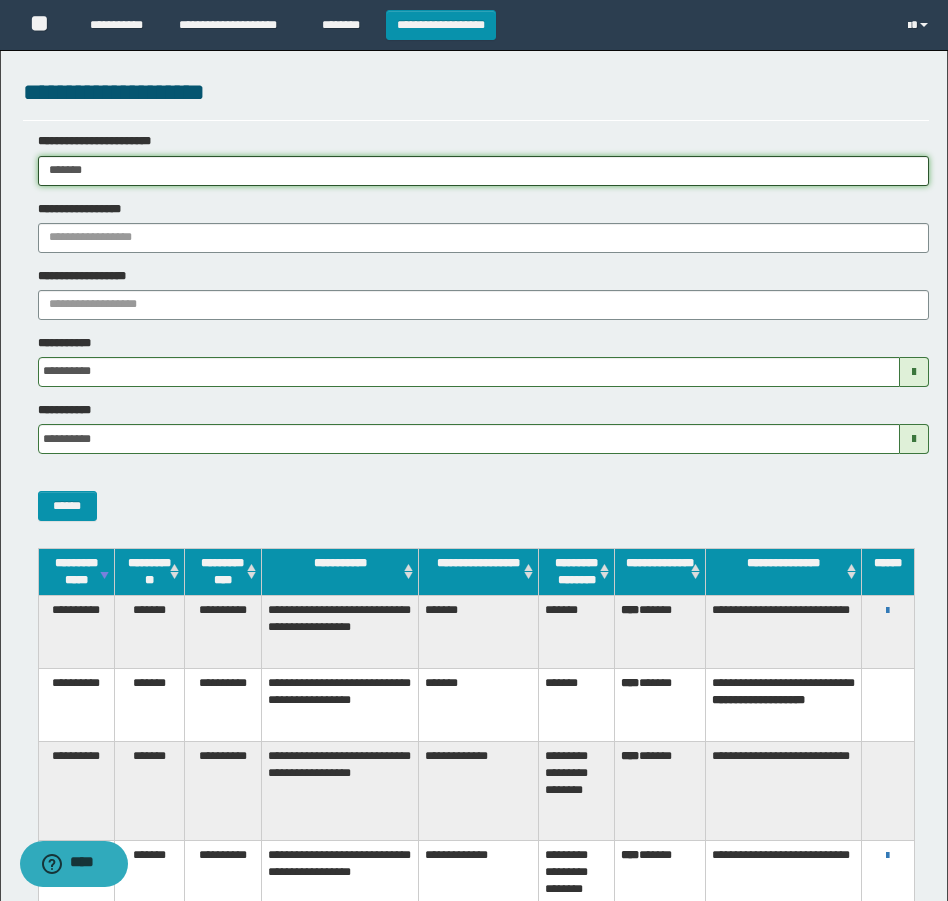 click on "*******" at bounding box center (483, 171) 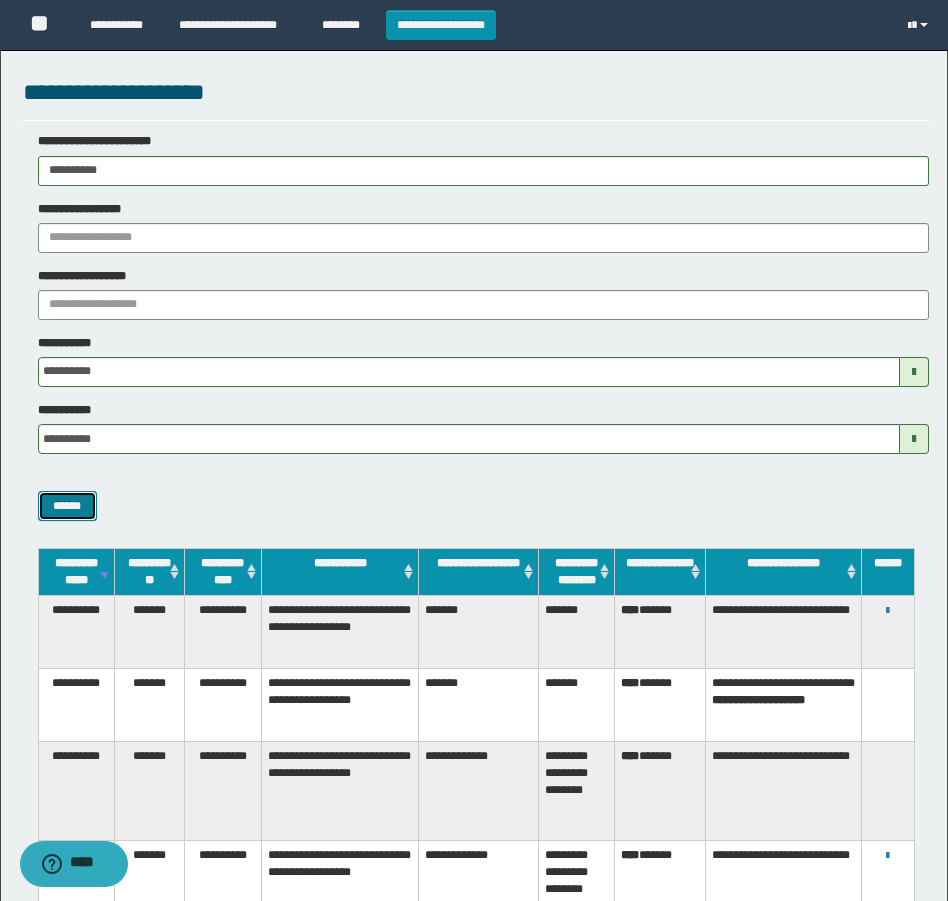 click on "******" at bounding box center [67, 506] 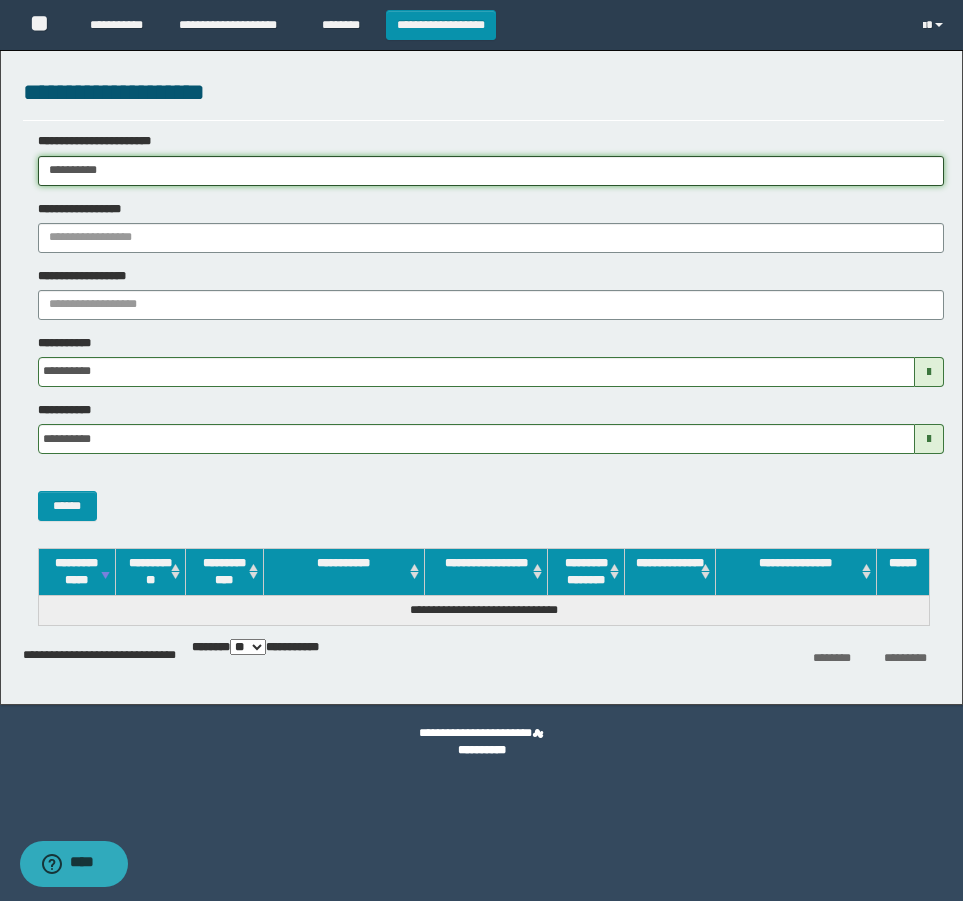 drag, startPoint x: 173, startPoint y: 174, endPoint x: -4, endPoint y: 257, distance: 195.49425 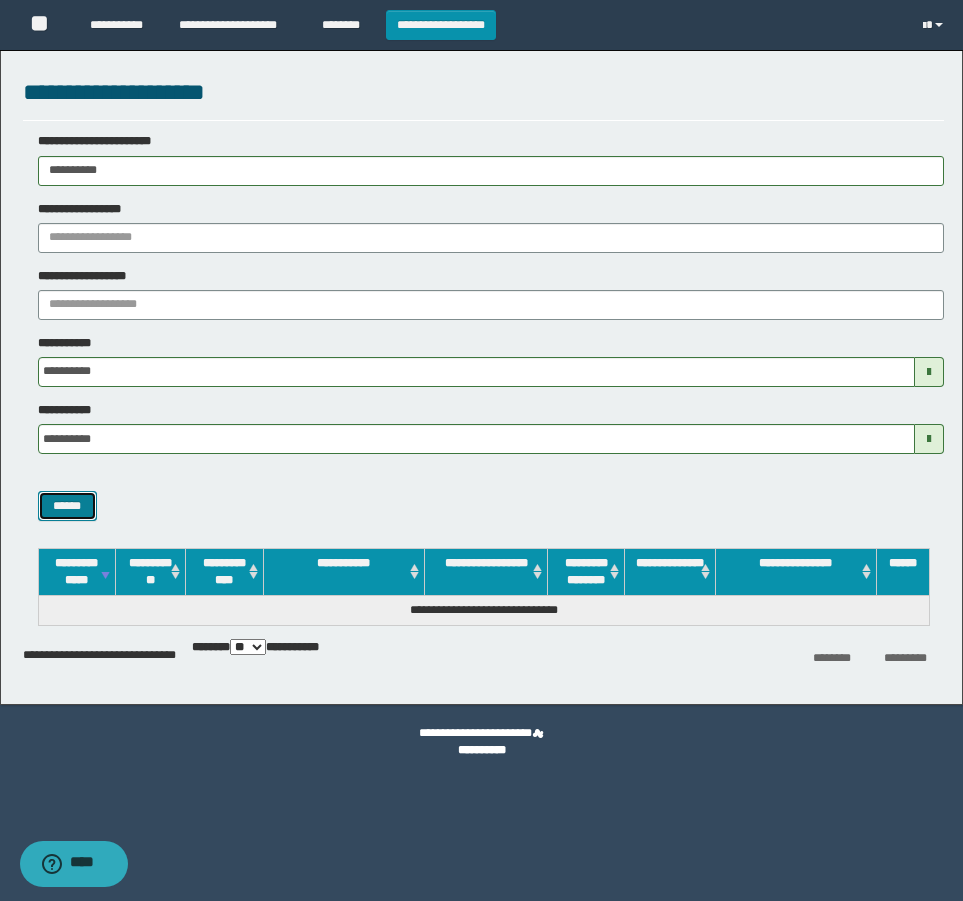 click on "******" at bounding box center (67, 506) 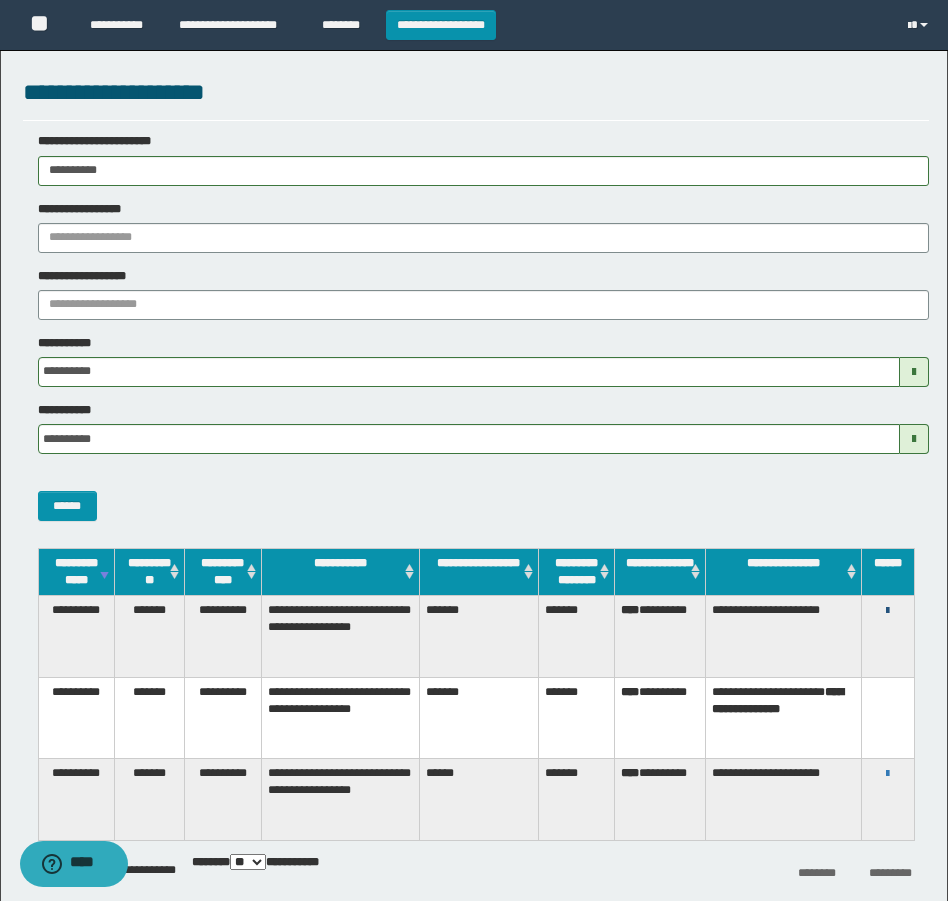 click at bounding box center (887, 611) 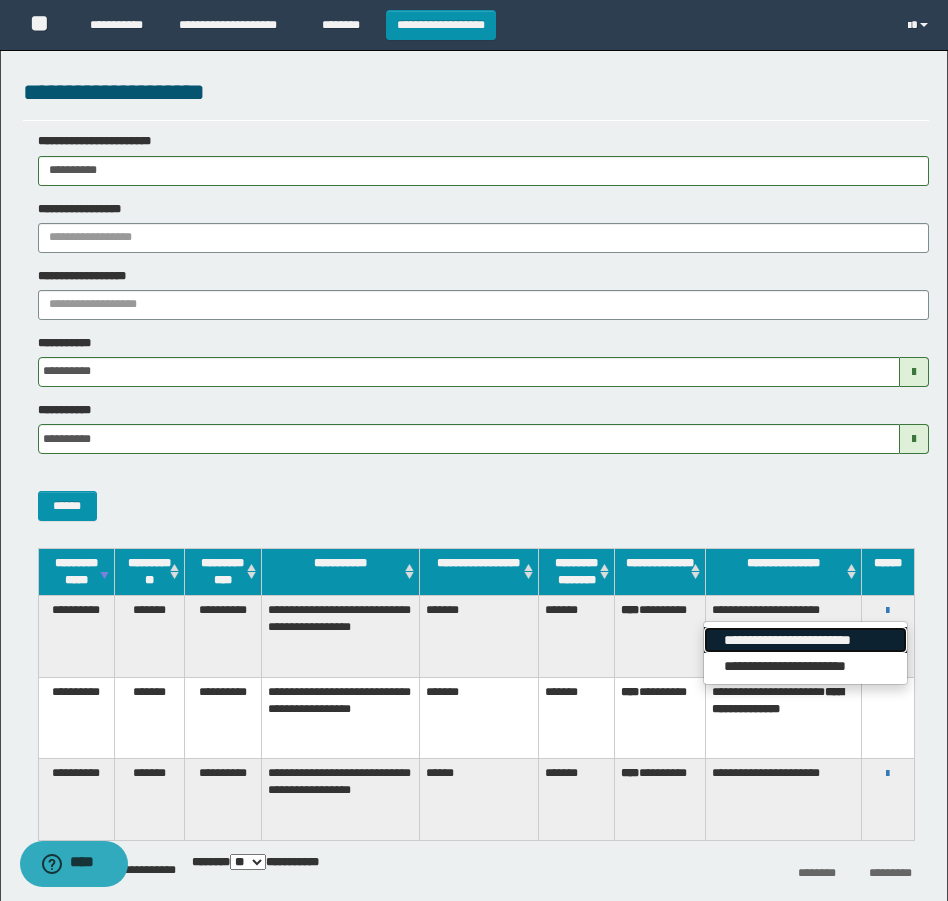 click on "**********" at bounding box center (805, 640) 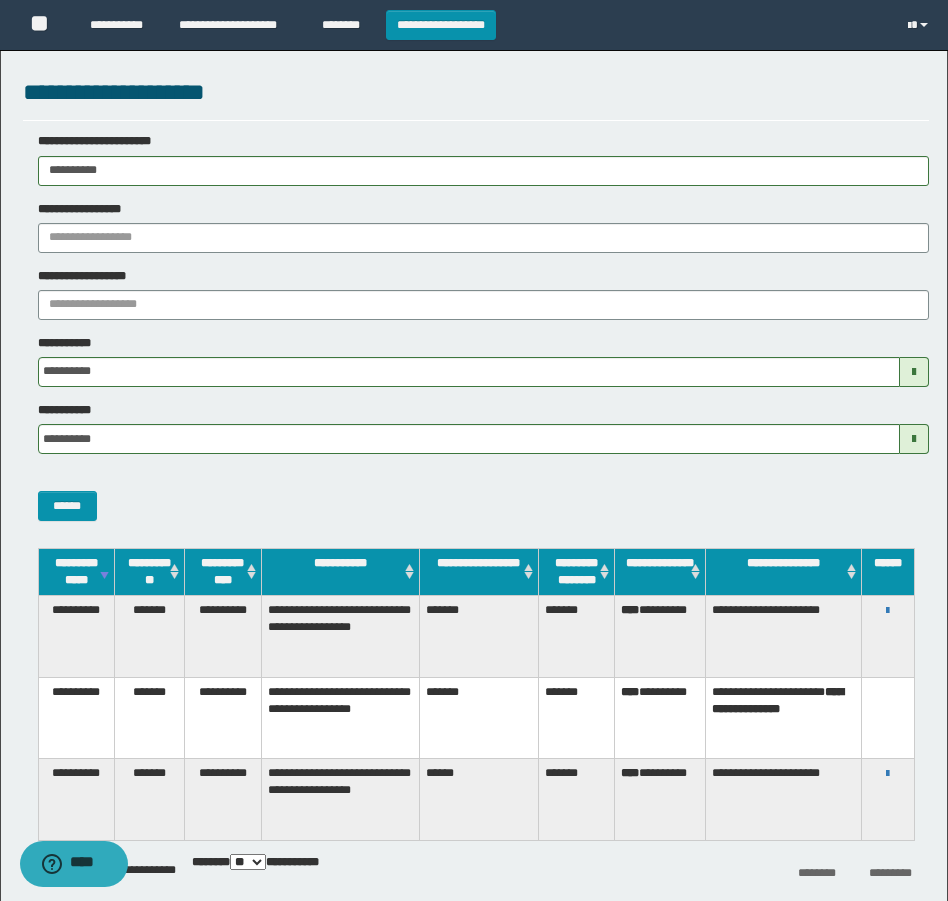 drag, startPoint x: 179, startPoint y: 171, endPoint x: -4, endPoint y: 196, distance: 184.69975 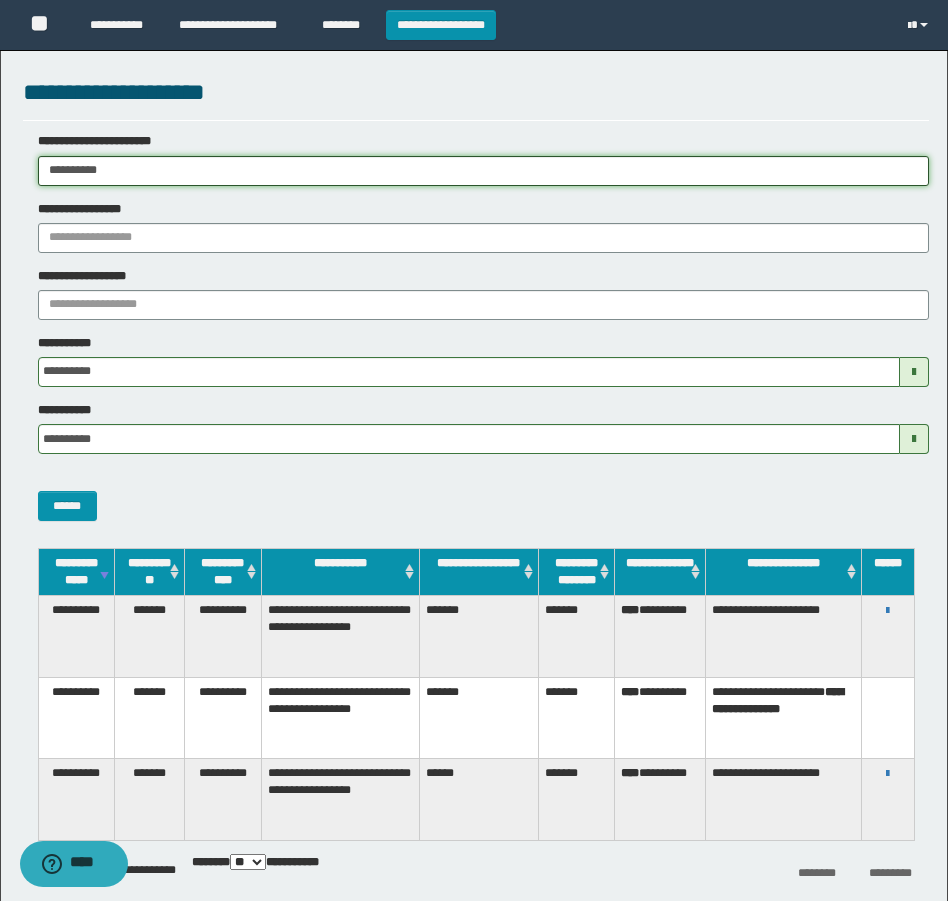 click on "**********" at bounding box center (483, 171) 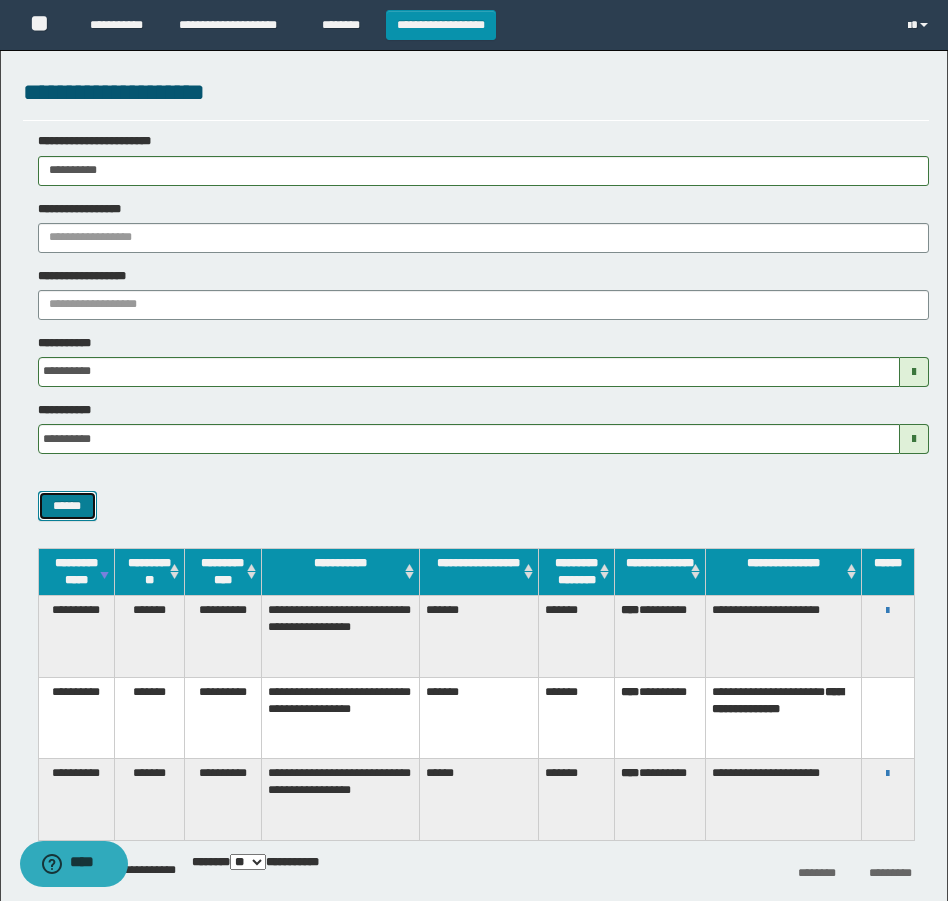 click on "******" at bounding box center (67, 506) 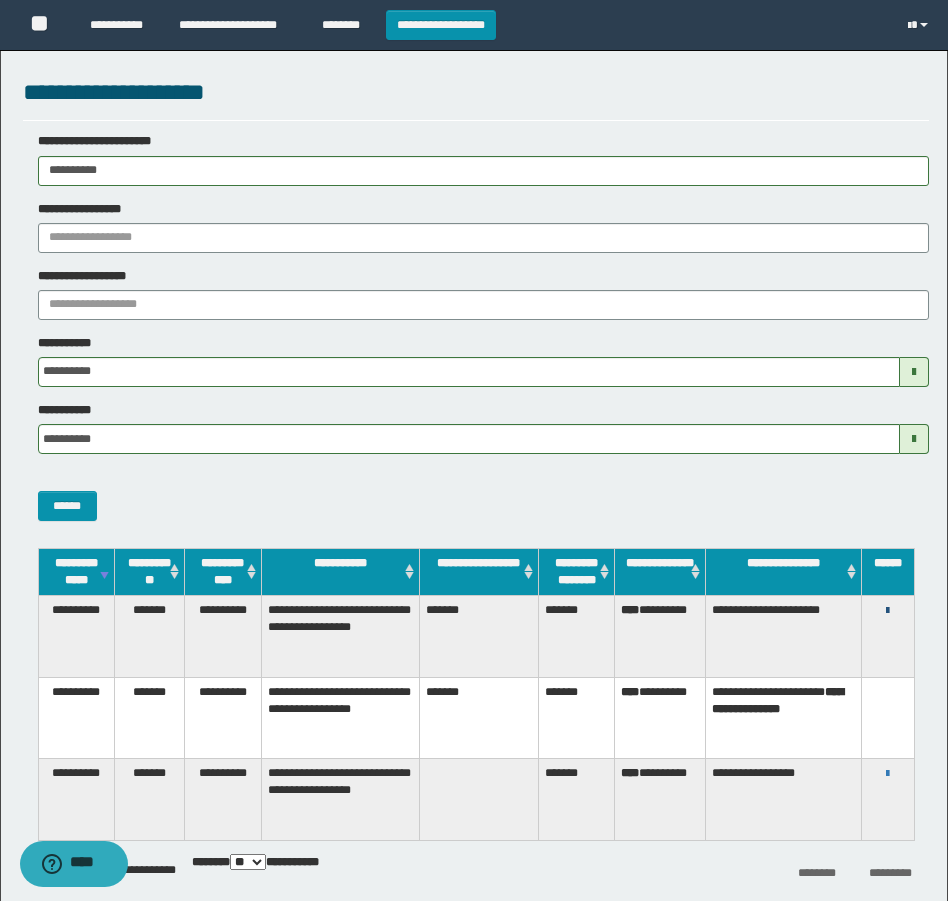 click at bounding box center [887, 610] 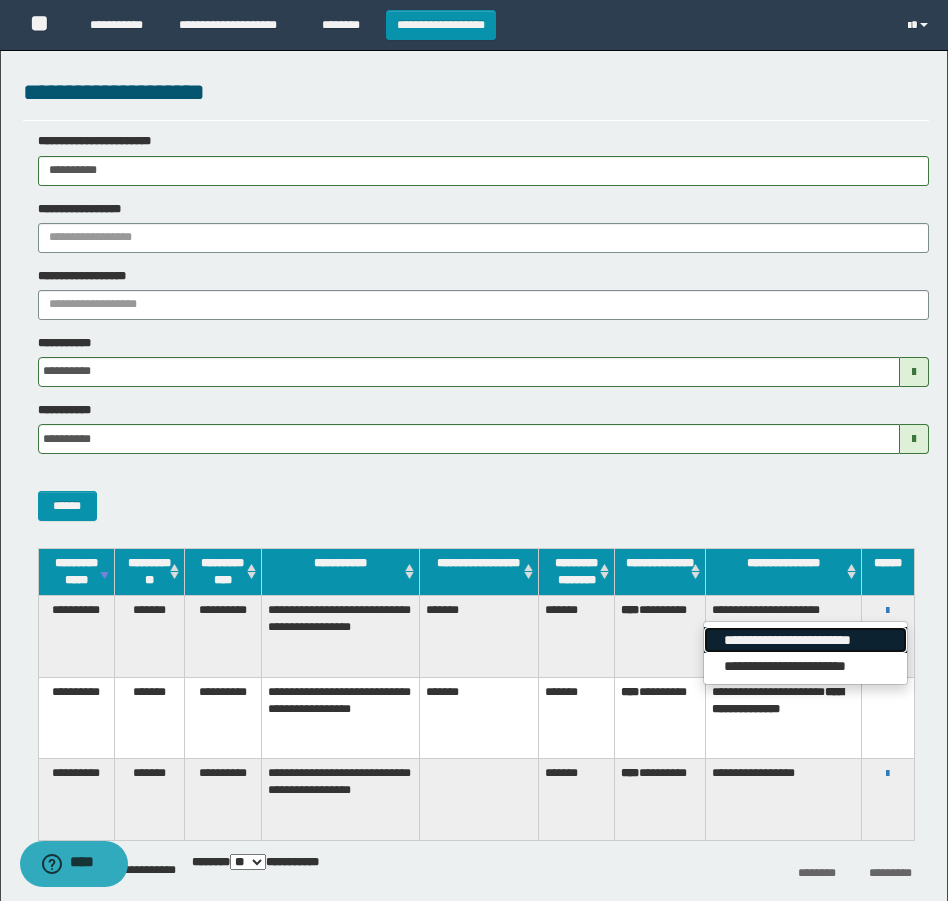 click on "**********" at bounding box center [805, 640] 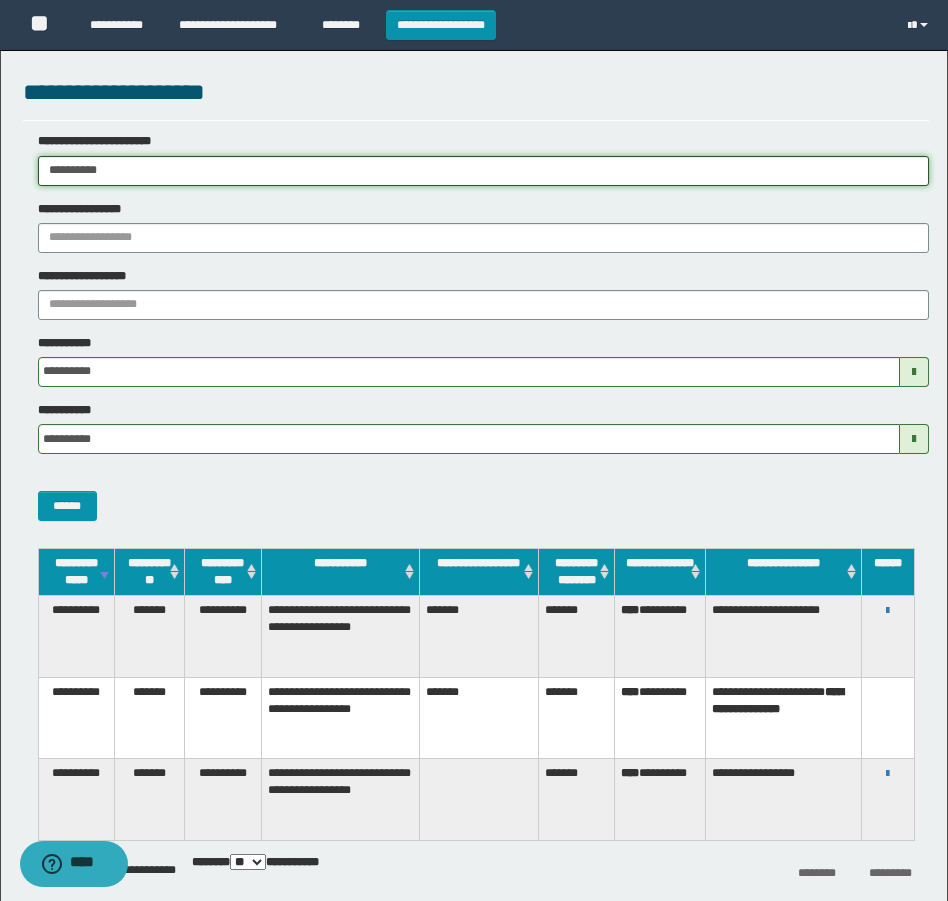 drag, startPoint x: 187, startPoint y: 162, endPoint x: -4, endPoint y: 211, distance: 197.1852 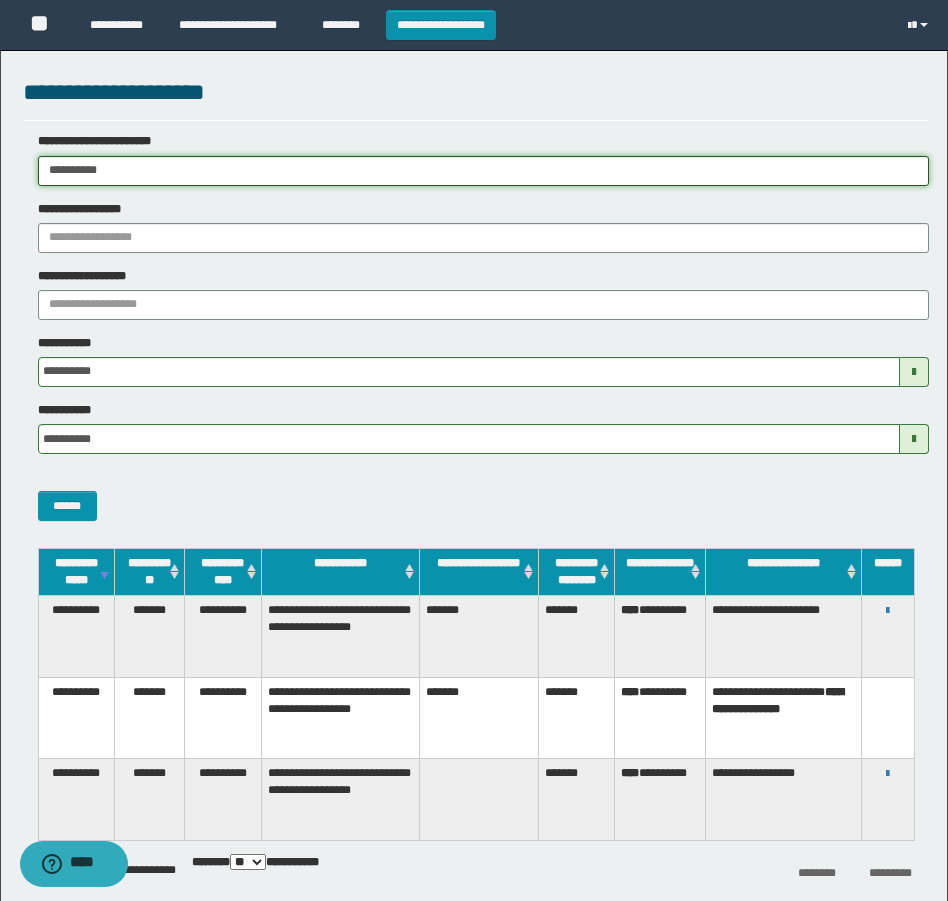 click on "**********" at bounding box center [474, 450] 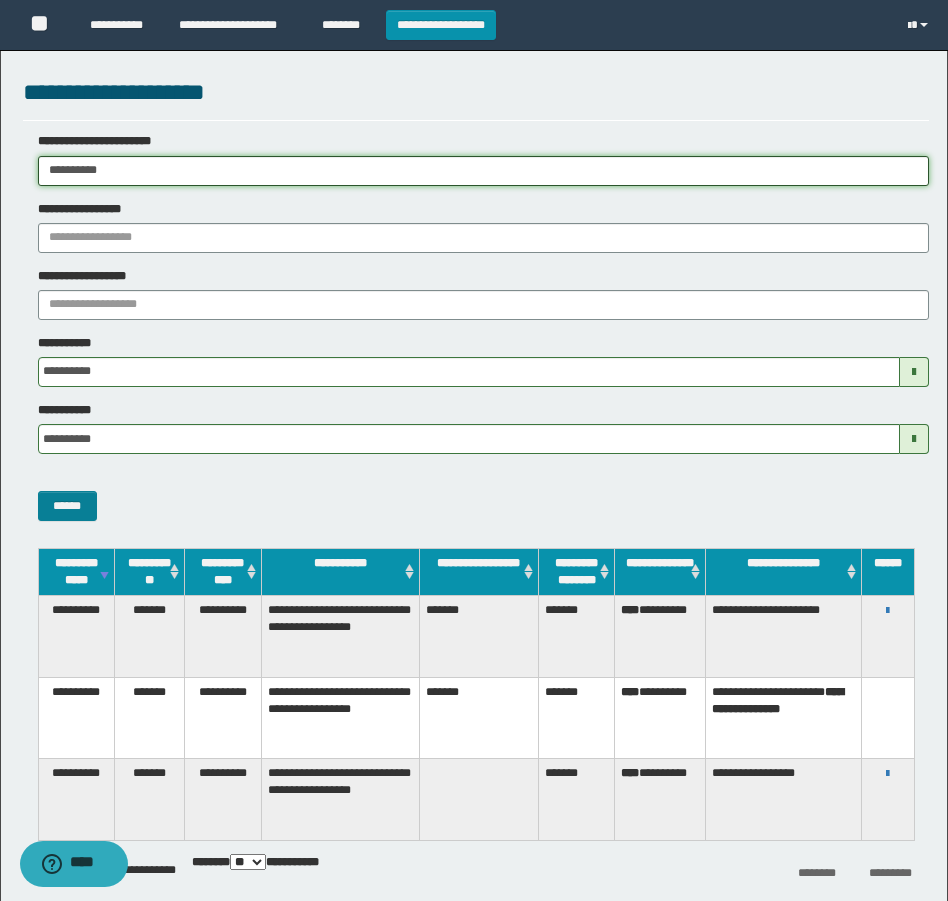 type on "**********" 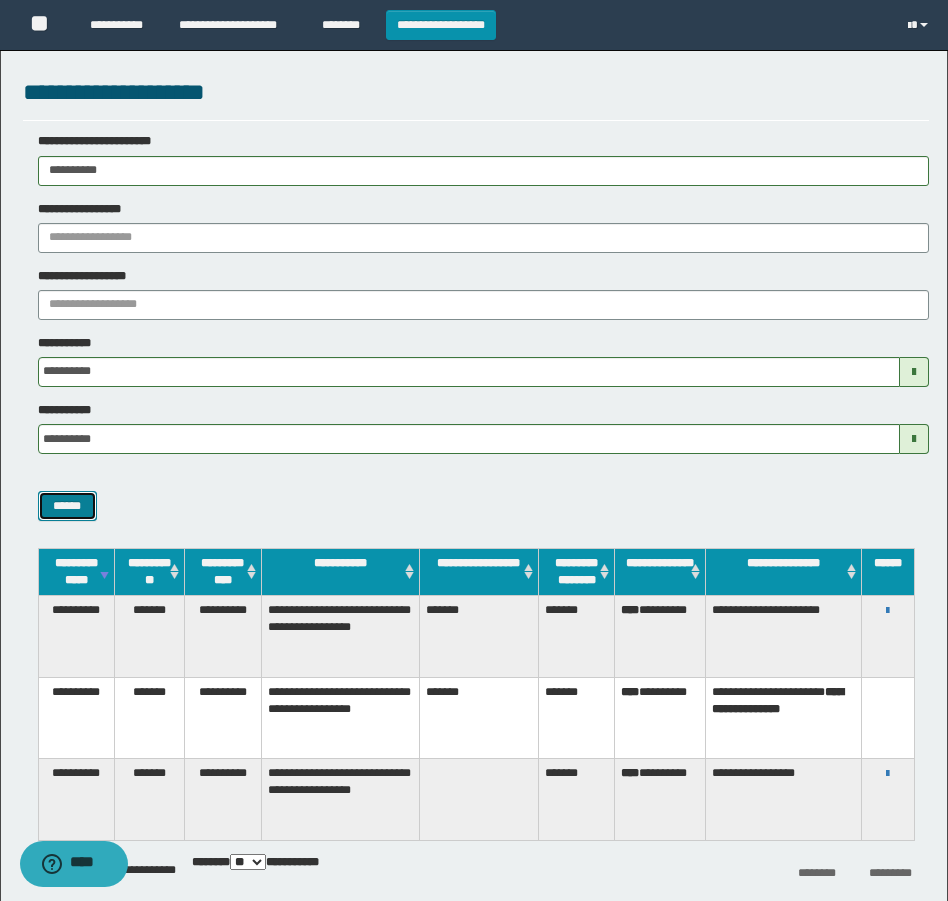 click on "******" at bounding box center (67, 506) 